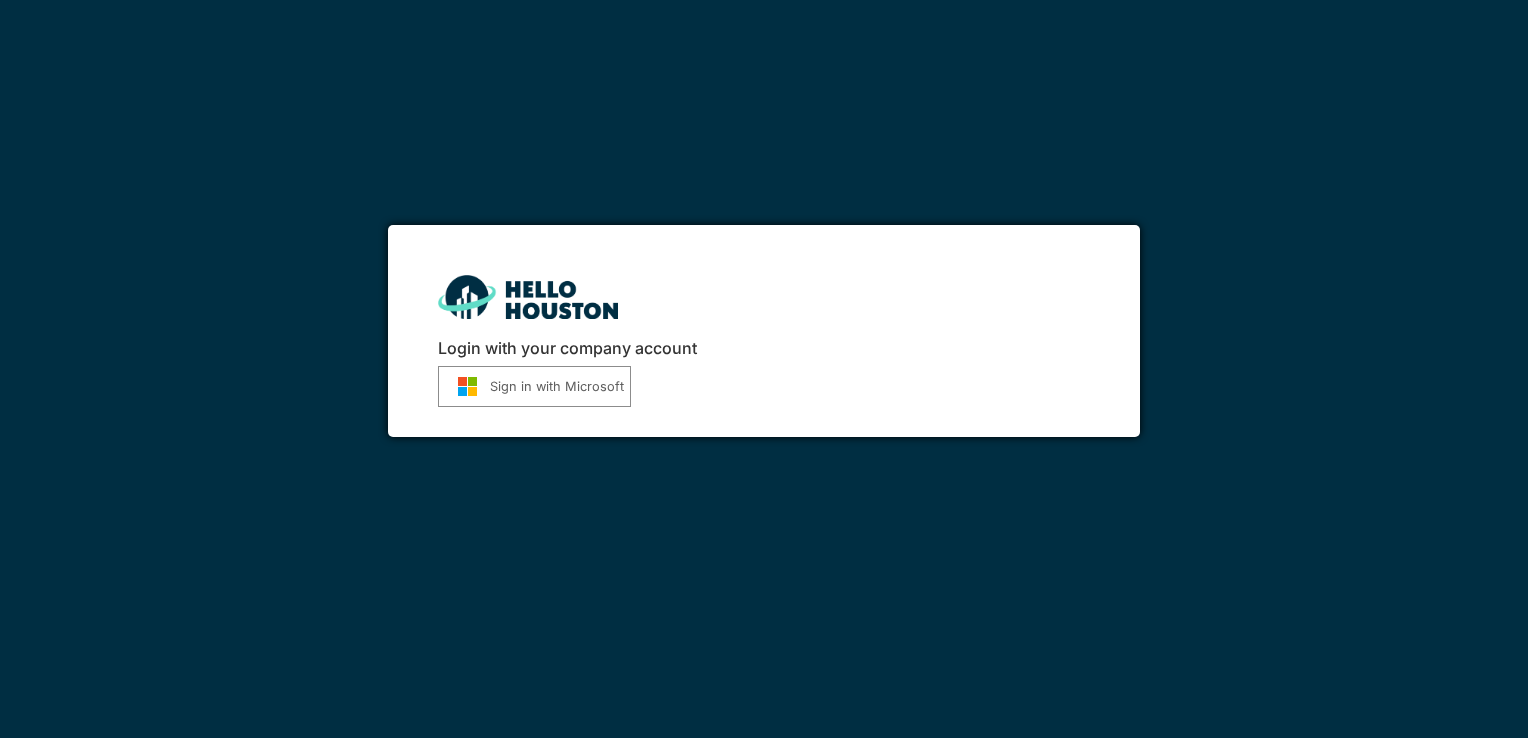scroll, scrollTop: 0, scrollLeft: 0, axis: both 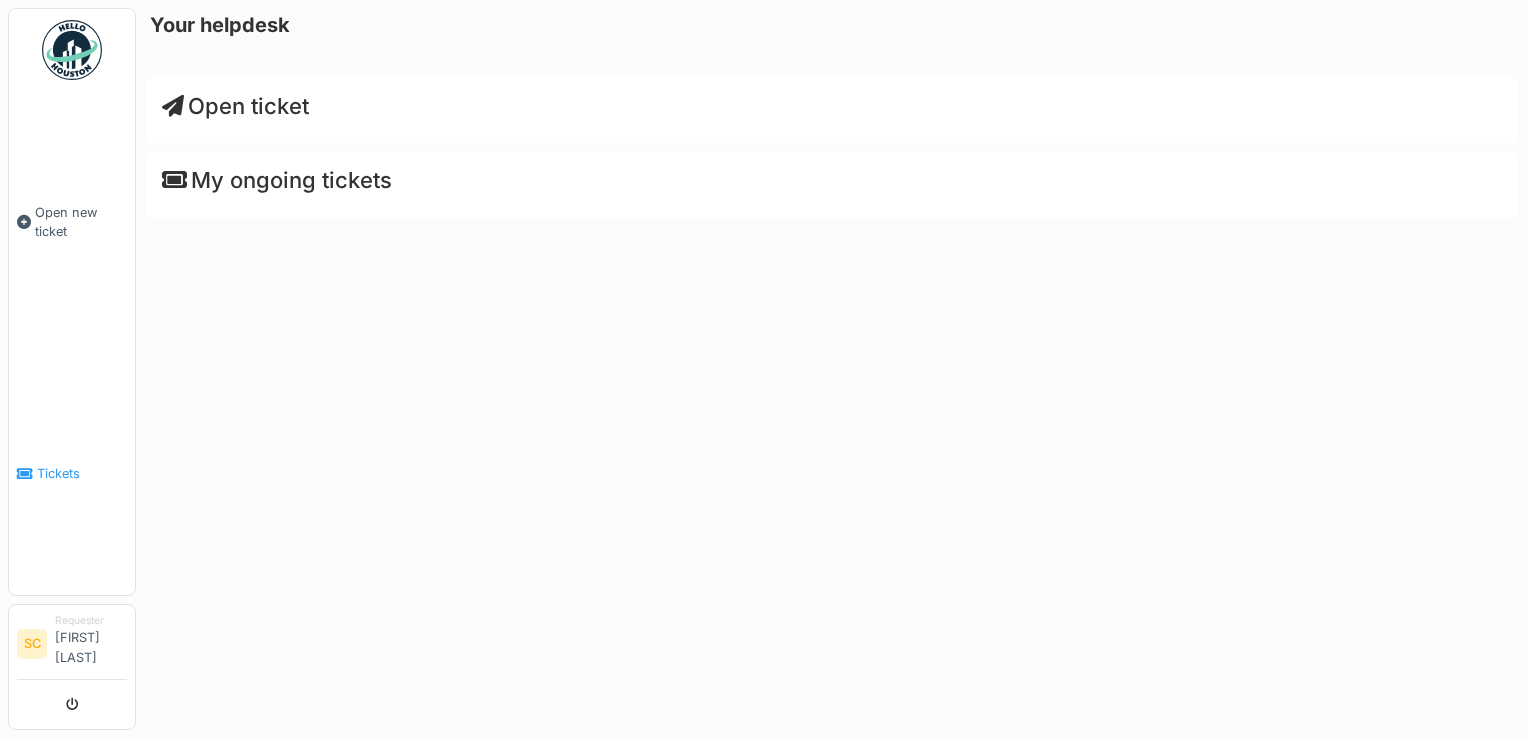 click on "Tickets" at bounding box center (82, 473) 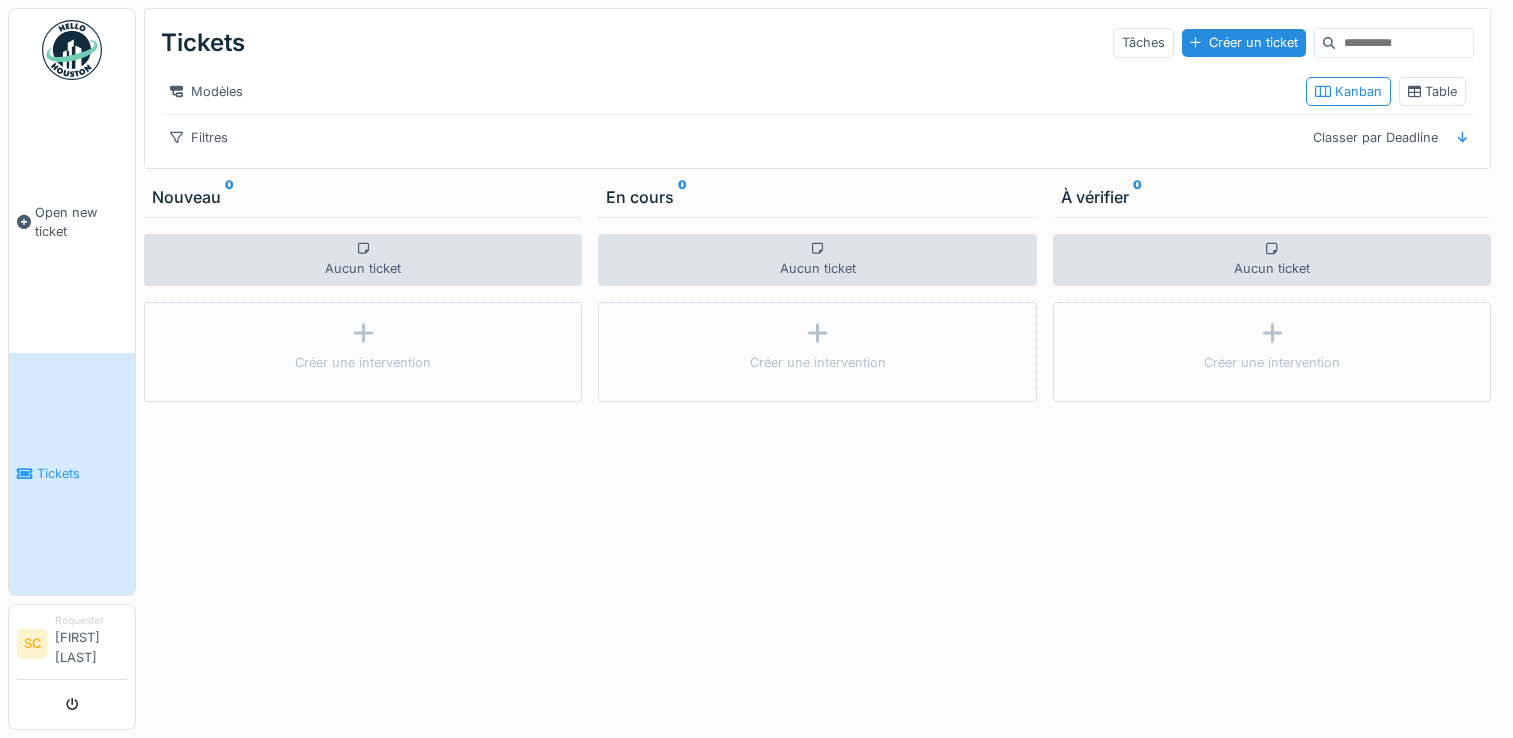 scroll, scrollTop: 0, scrollLeft: 0, axis: both 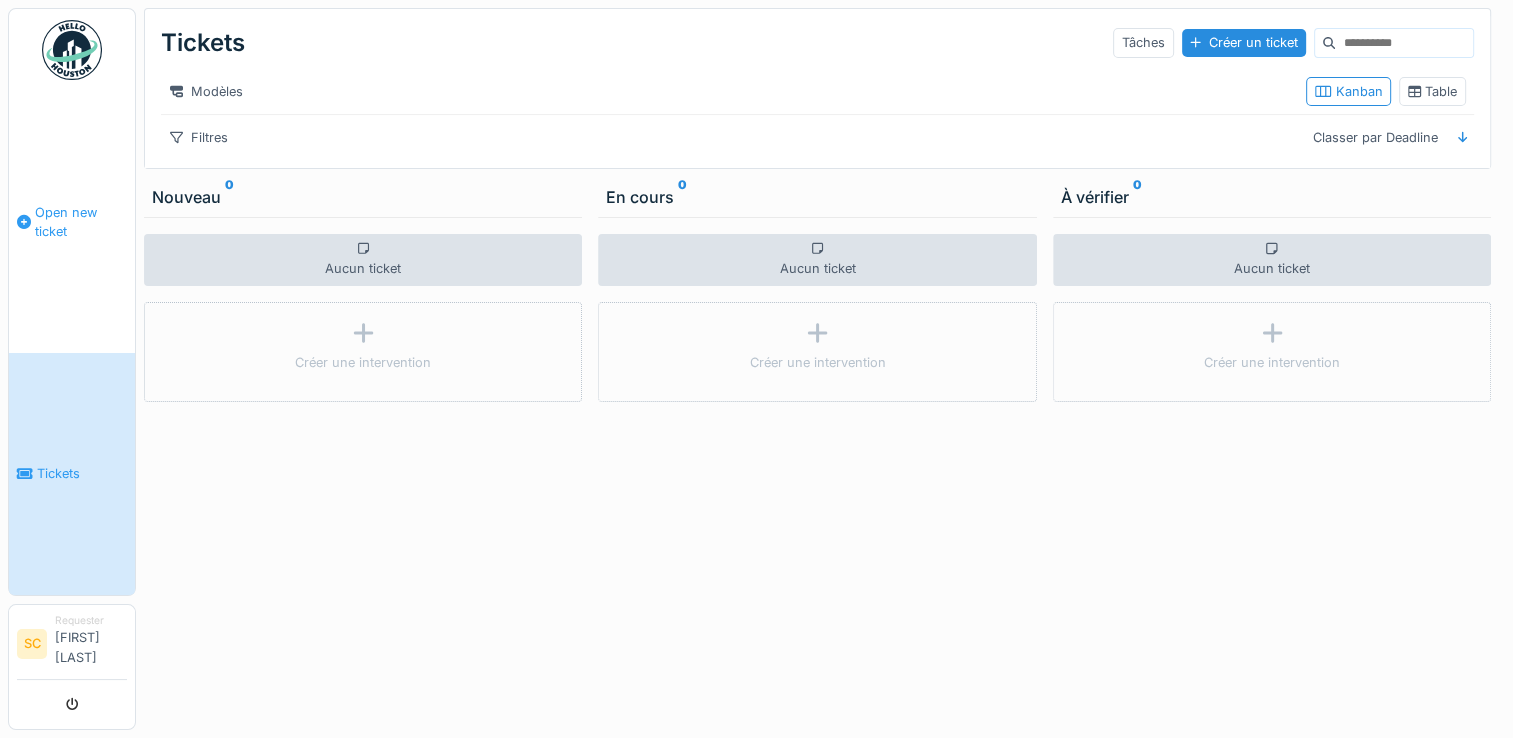 click on "Open new ticket" at bounding box center [81, 222] 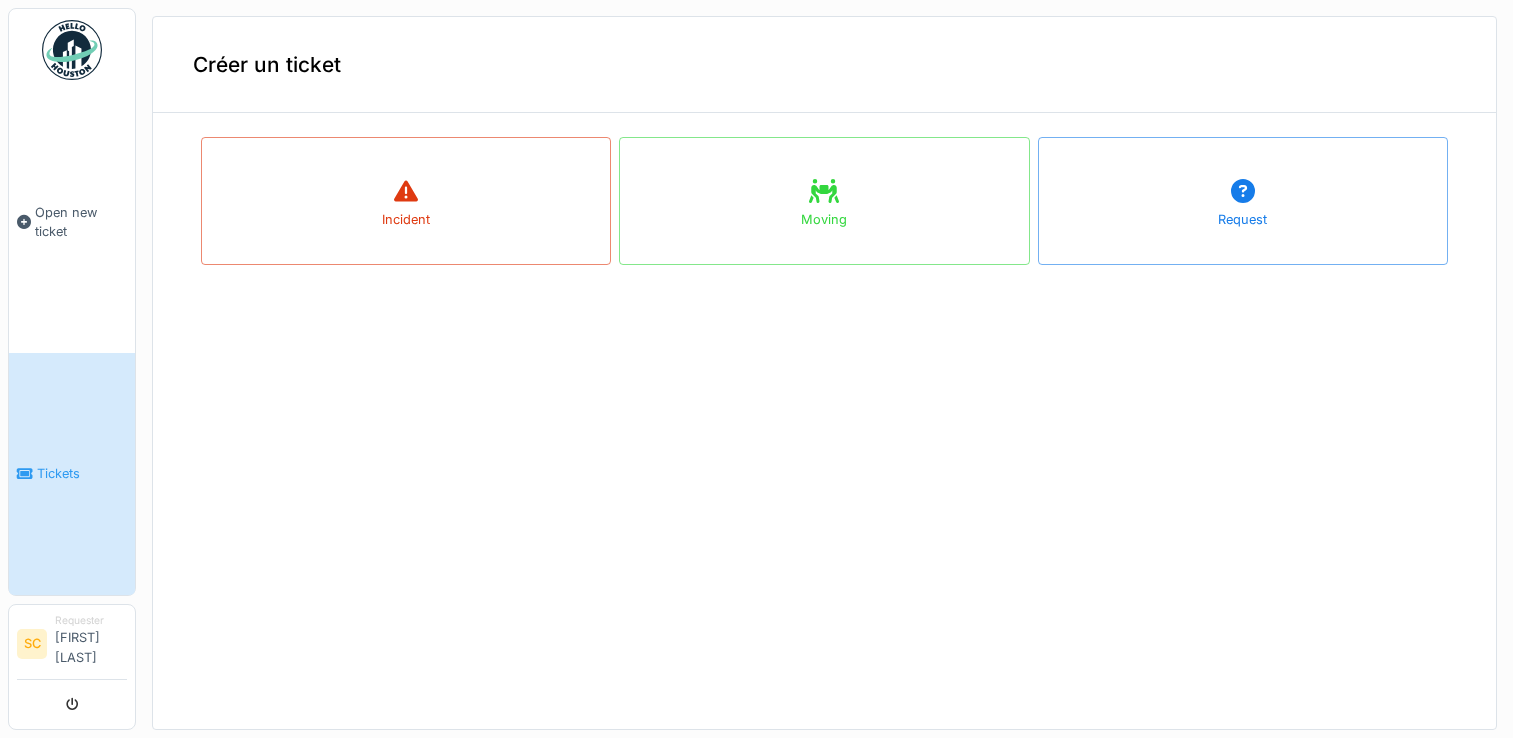 scroll, scrollTop: 0, scrollLeft: 0, axis: both 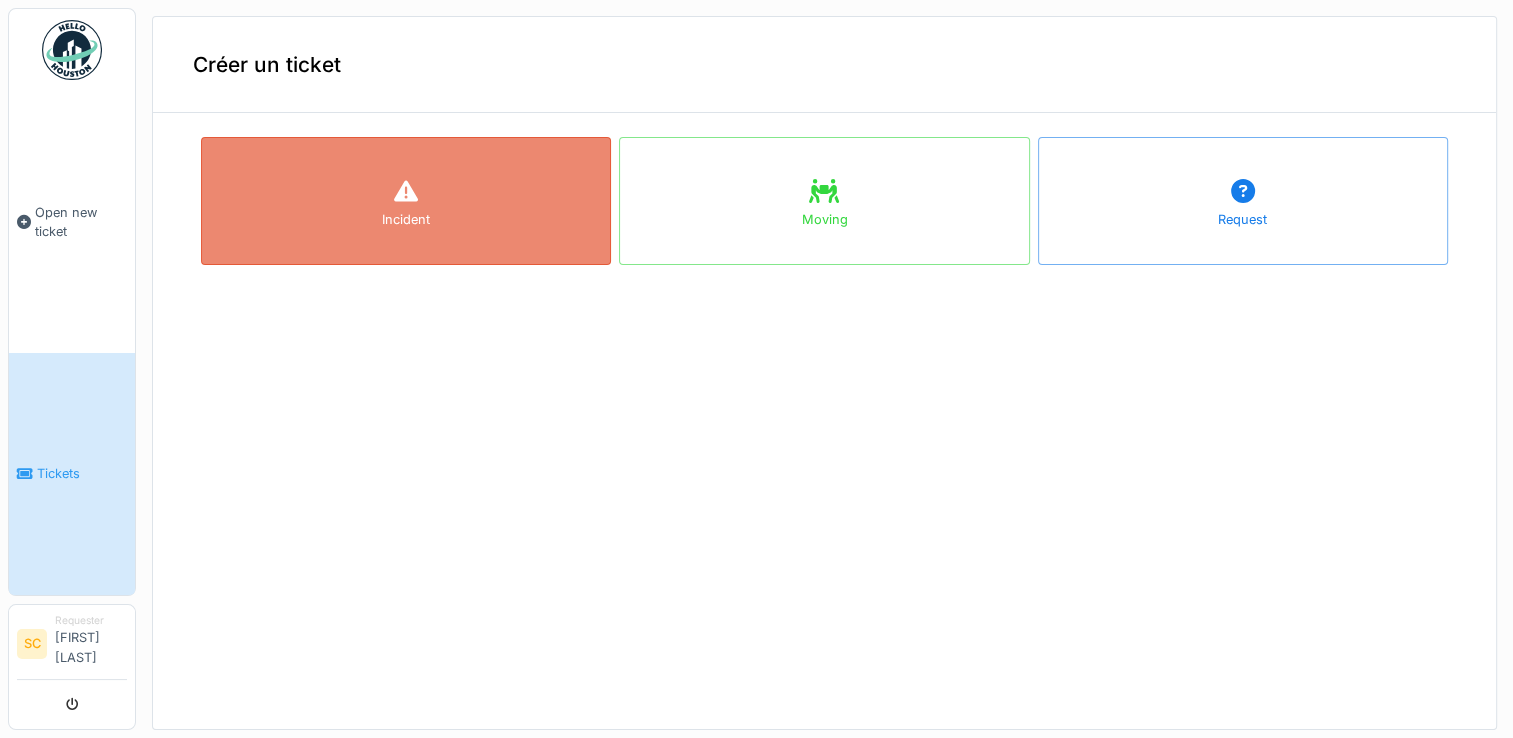 click at bounding box center [406, 192] 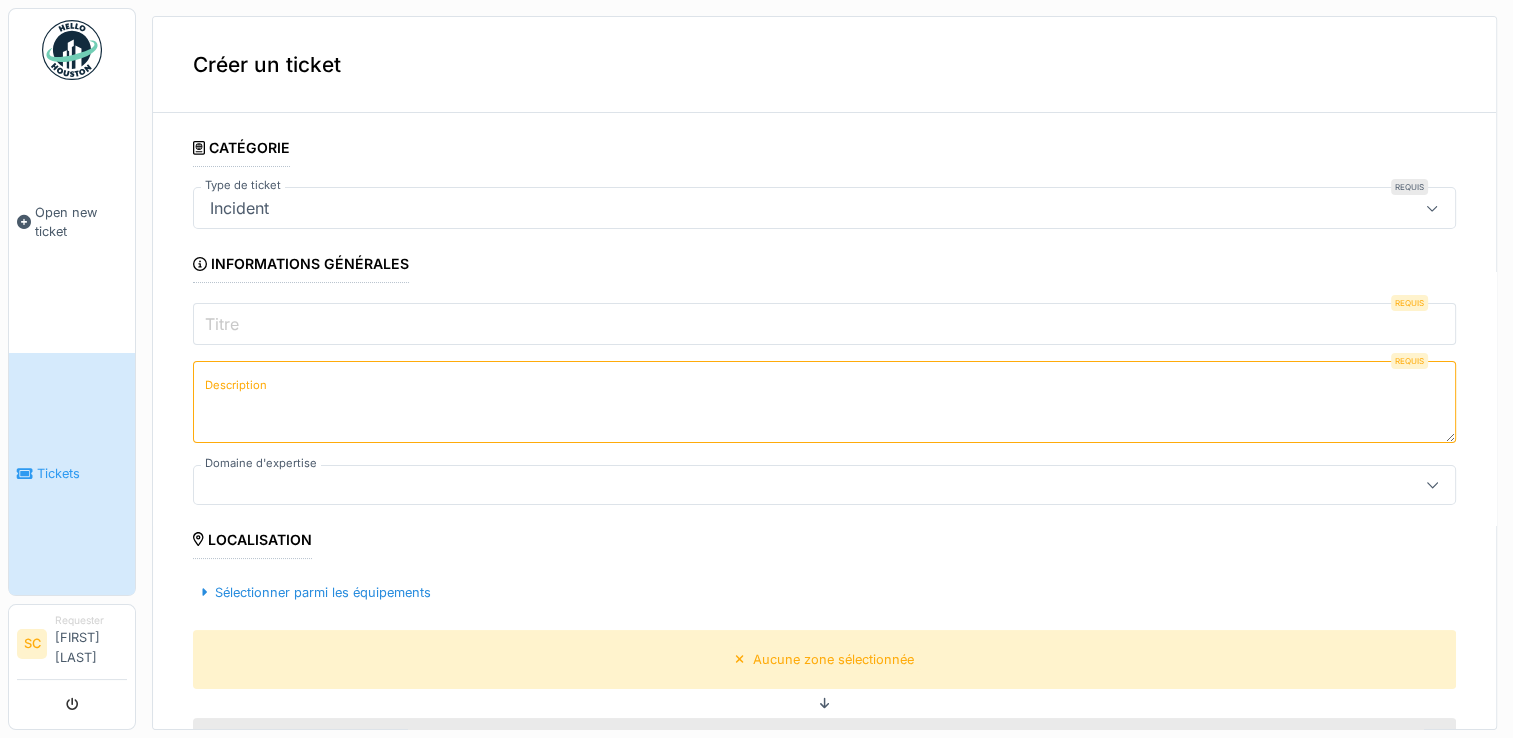 click on "Titre" at bounding box center (824, 324) 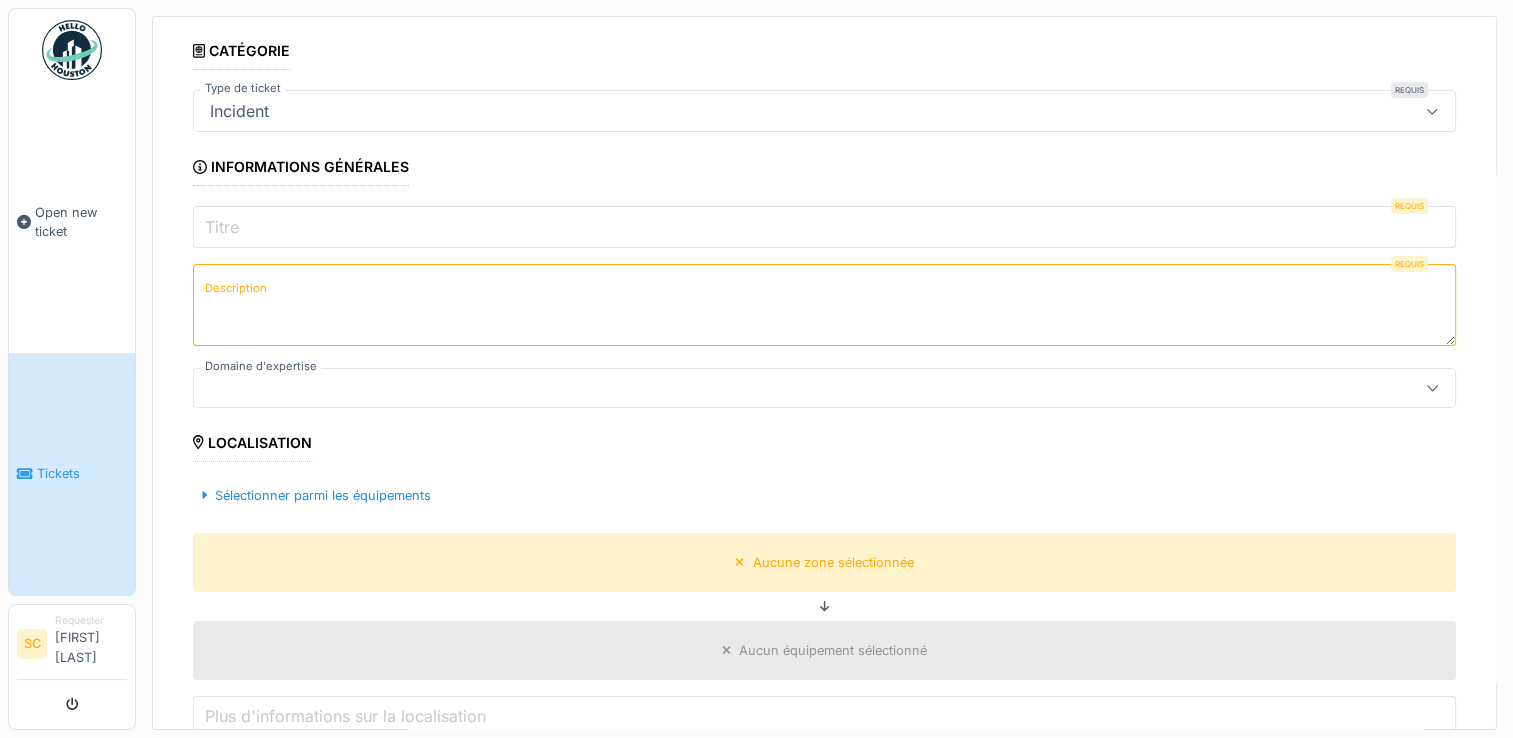 scroll, scrollTop: 0, scrollLeft: 0, axis: both 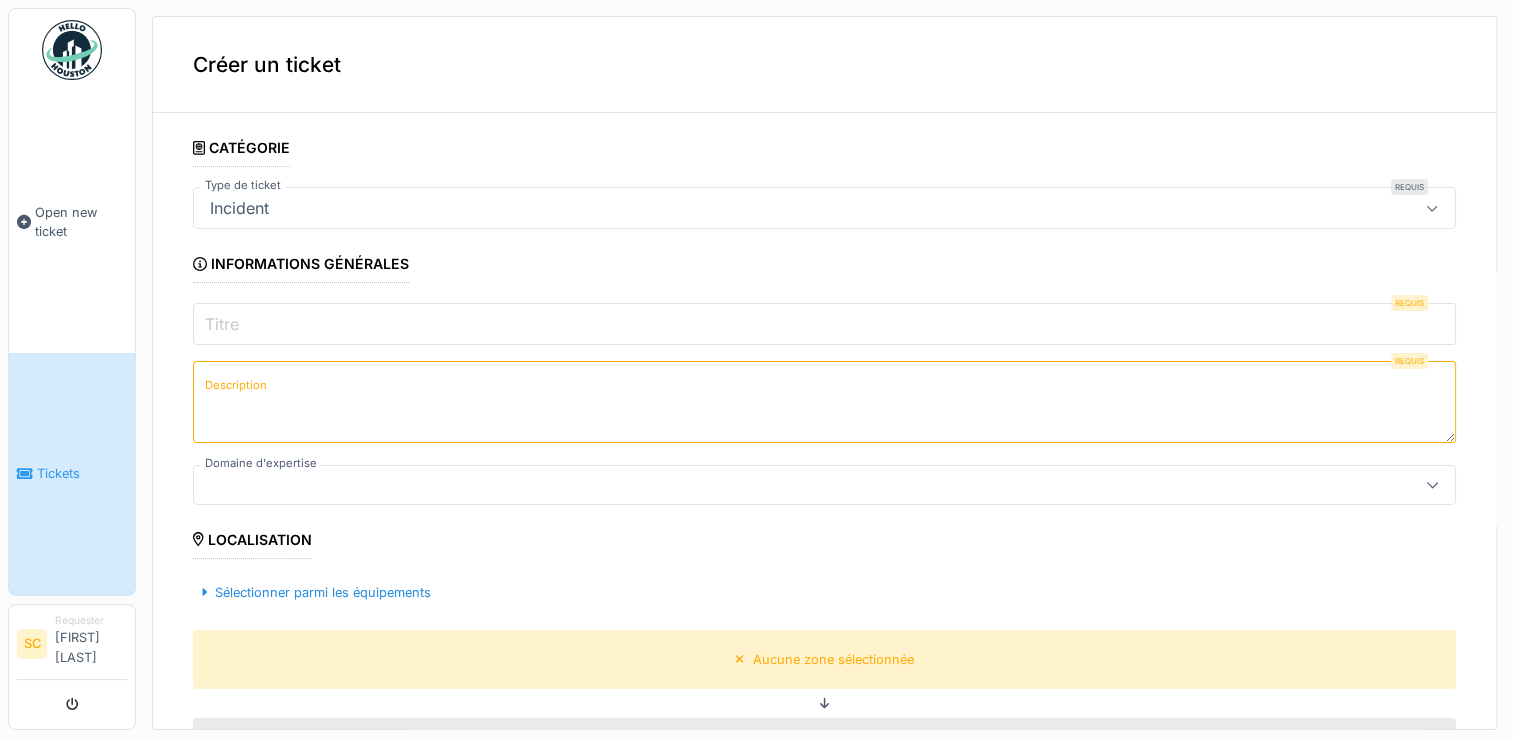 click on "Titre" at bounding box center [824, 324] 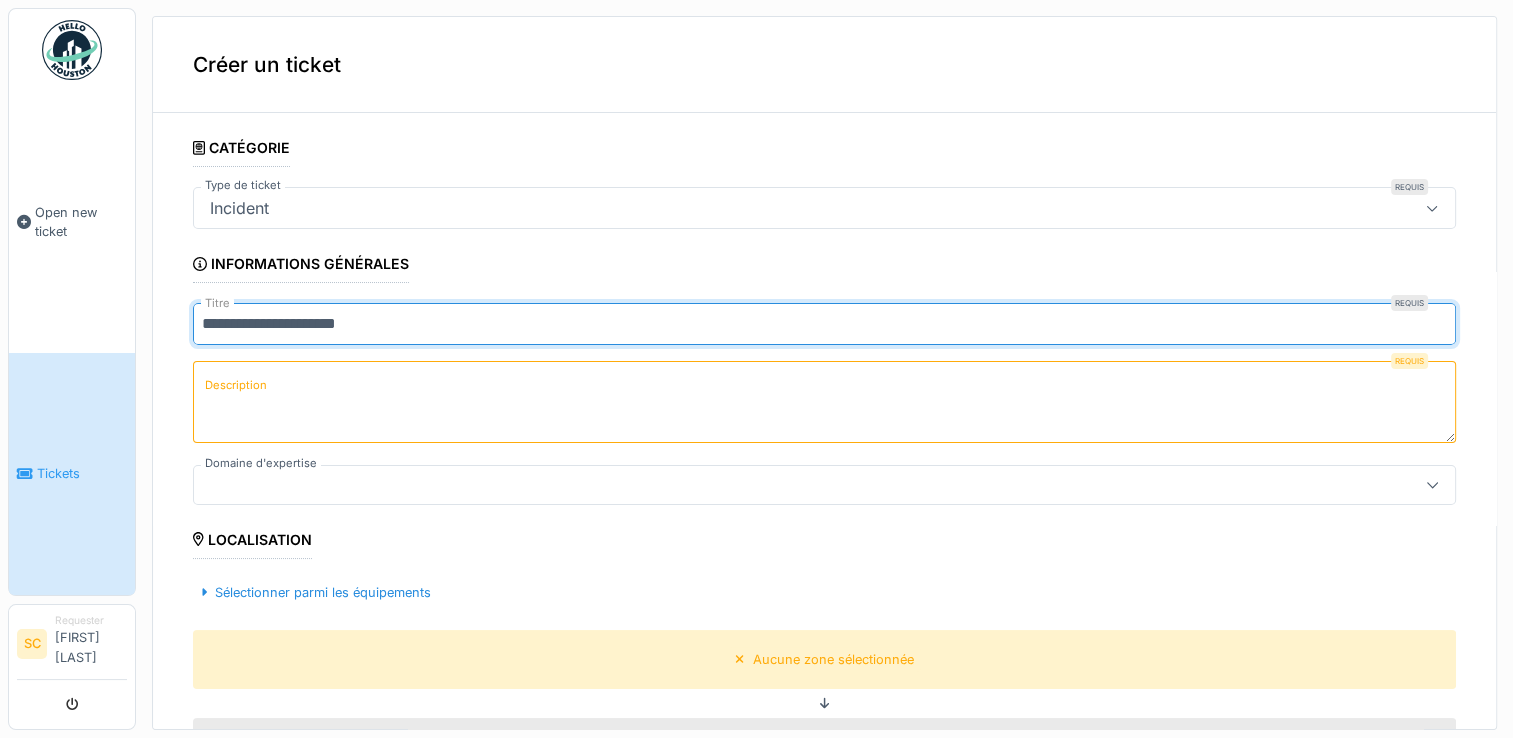 type on "**********" 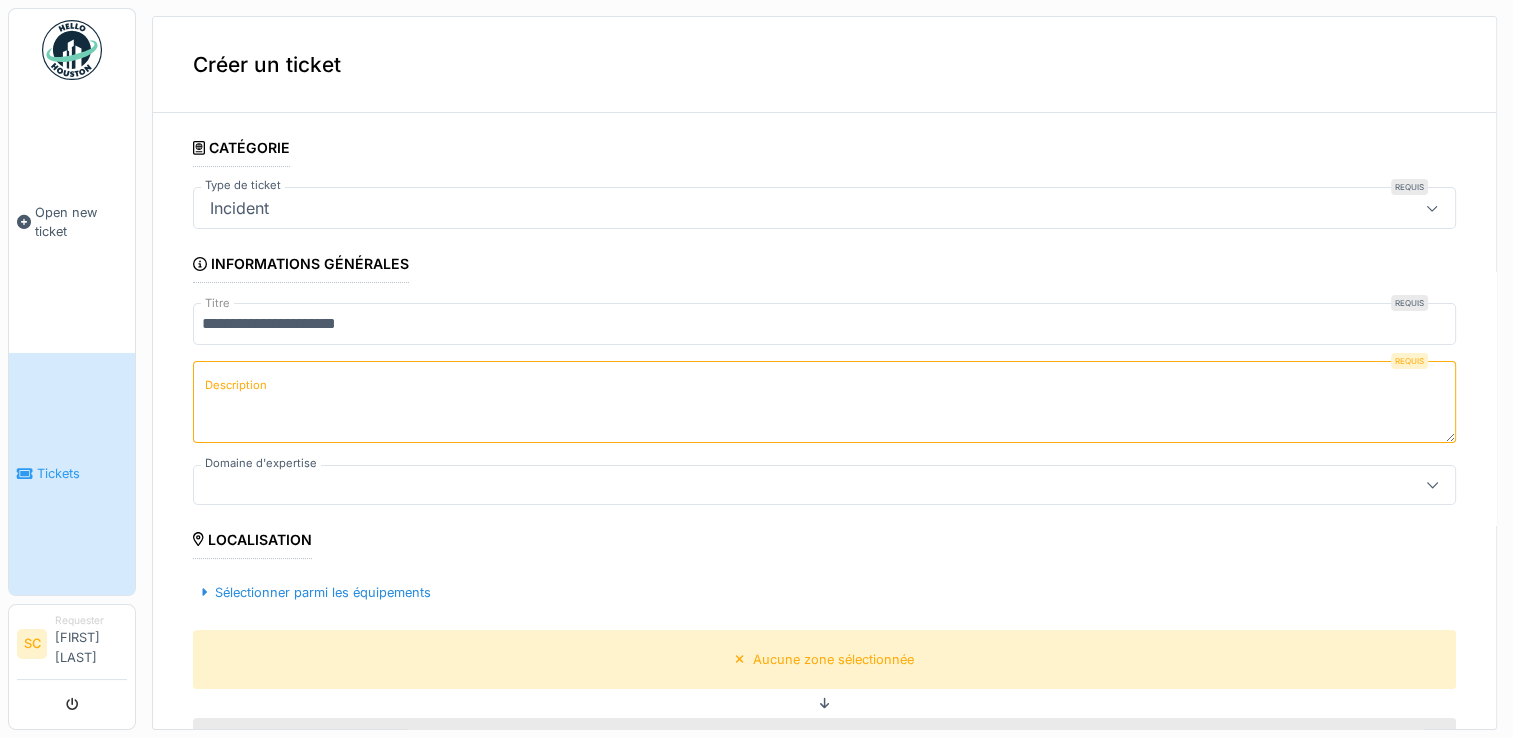 click on "Description" at bounding box center [824, 402] 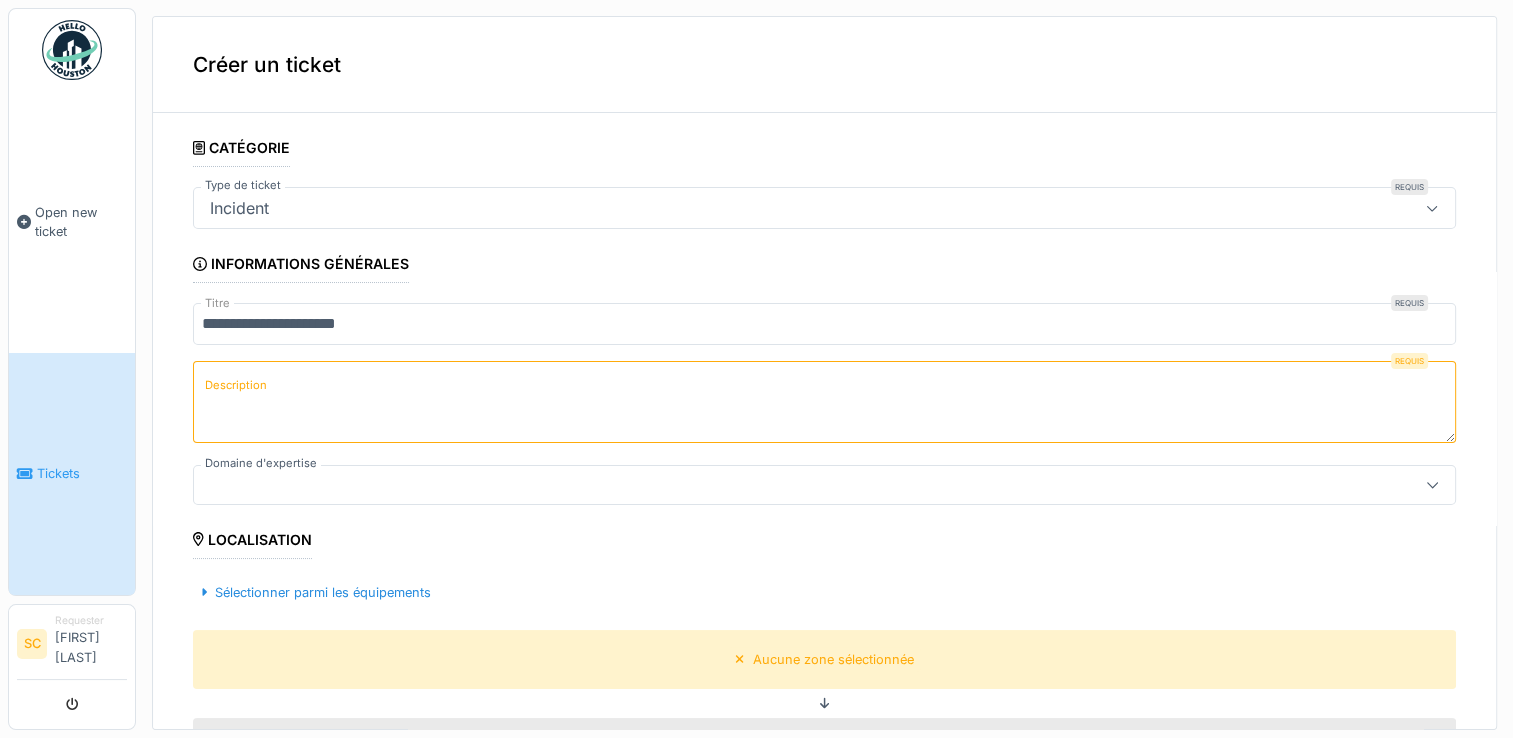 paste on "**********" 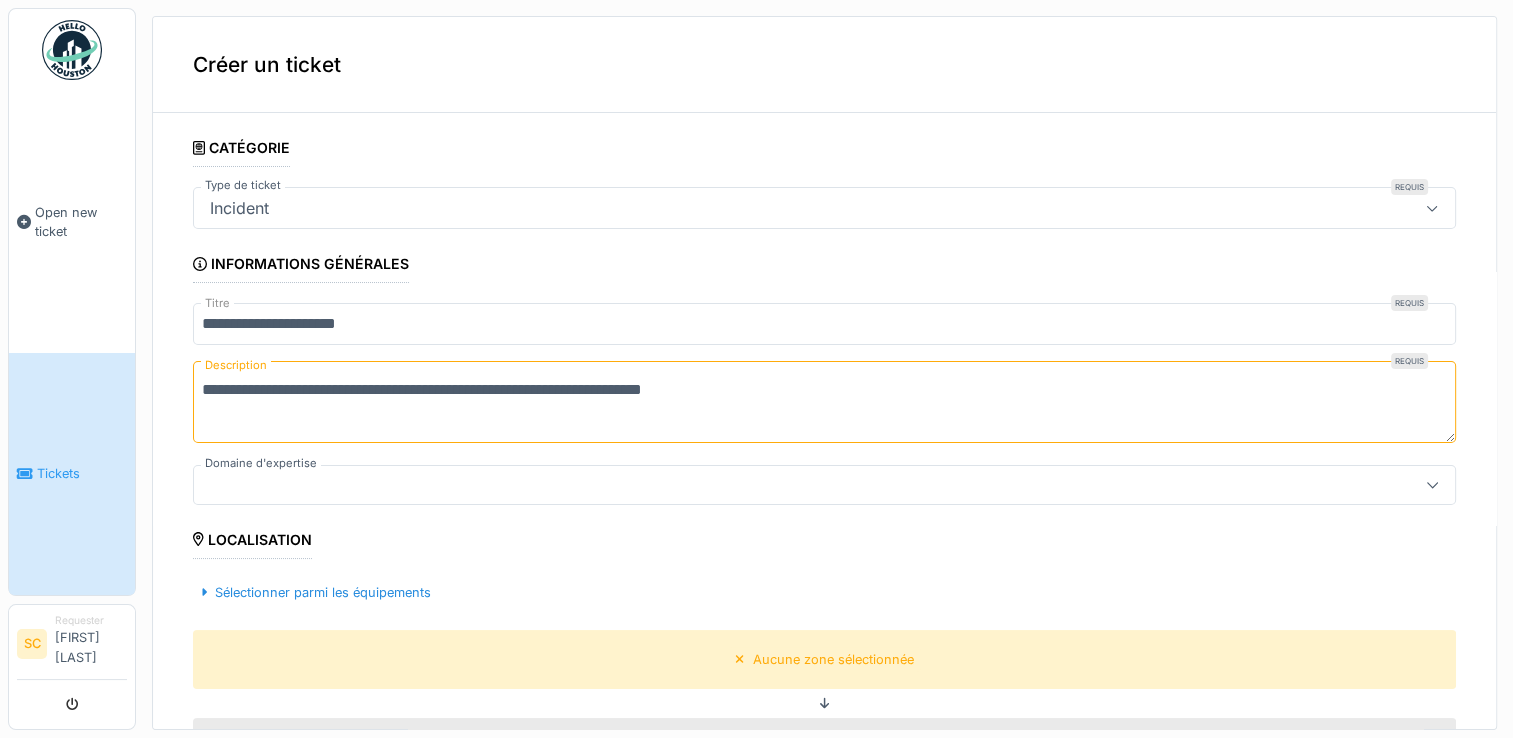 scroll, scrollTop: 100, scrollLeft: 0, axis: vertical 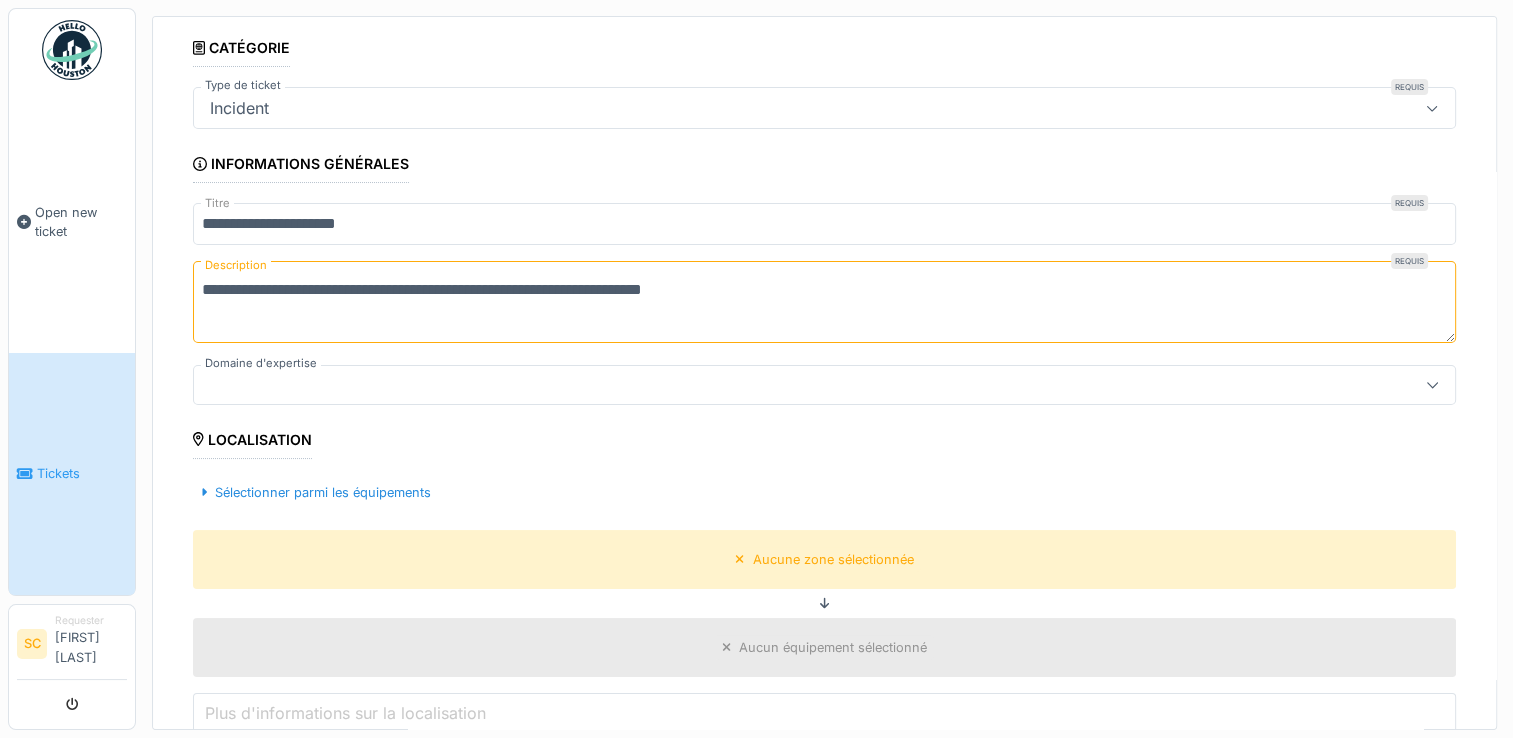 click on "**********" at bounding box center [824, 302] 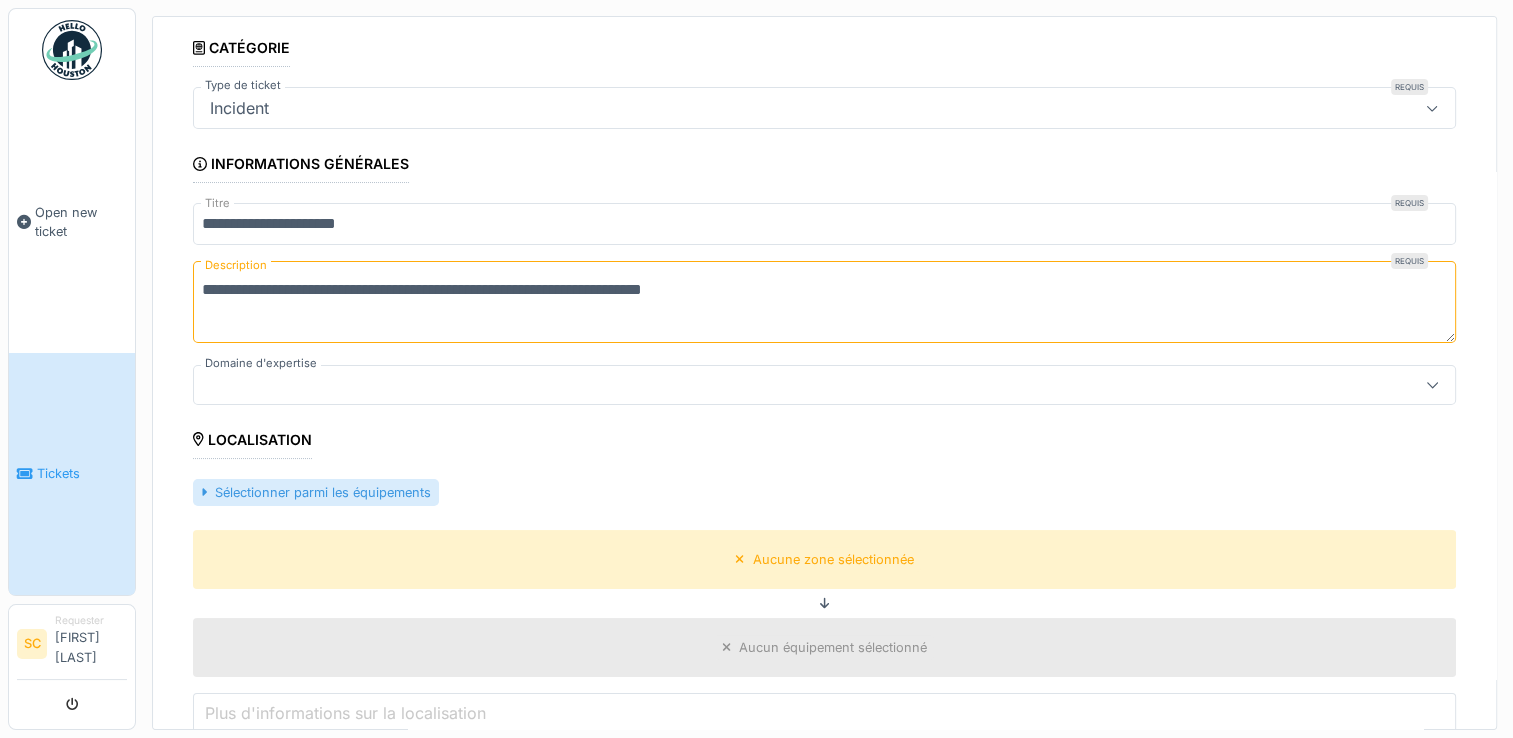 scroll, scrollTop: 200, scrollLeft: 0, axis: vertical 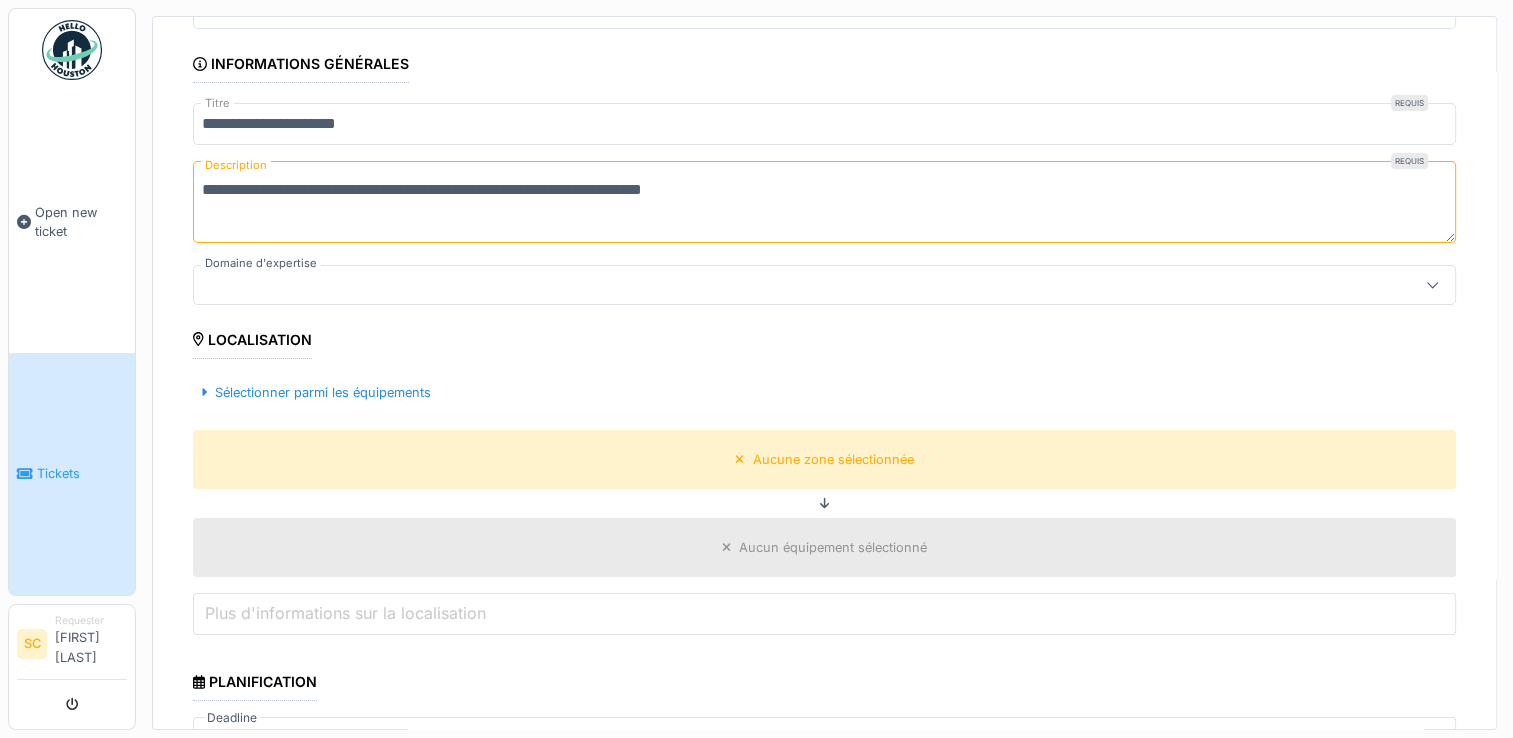 click 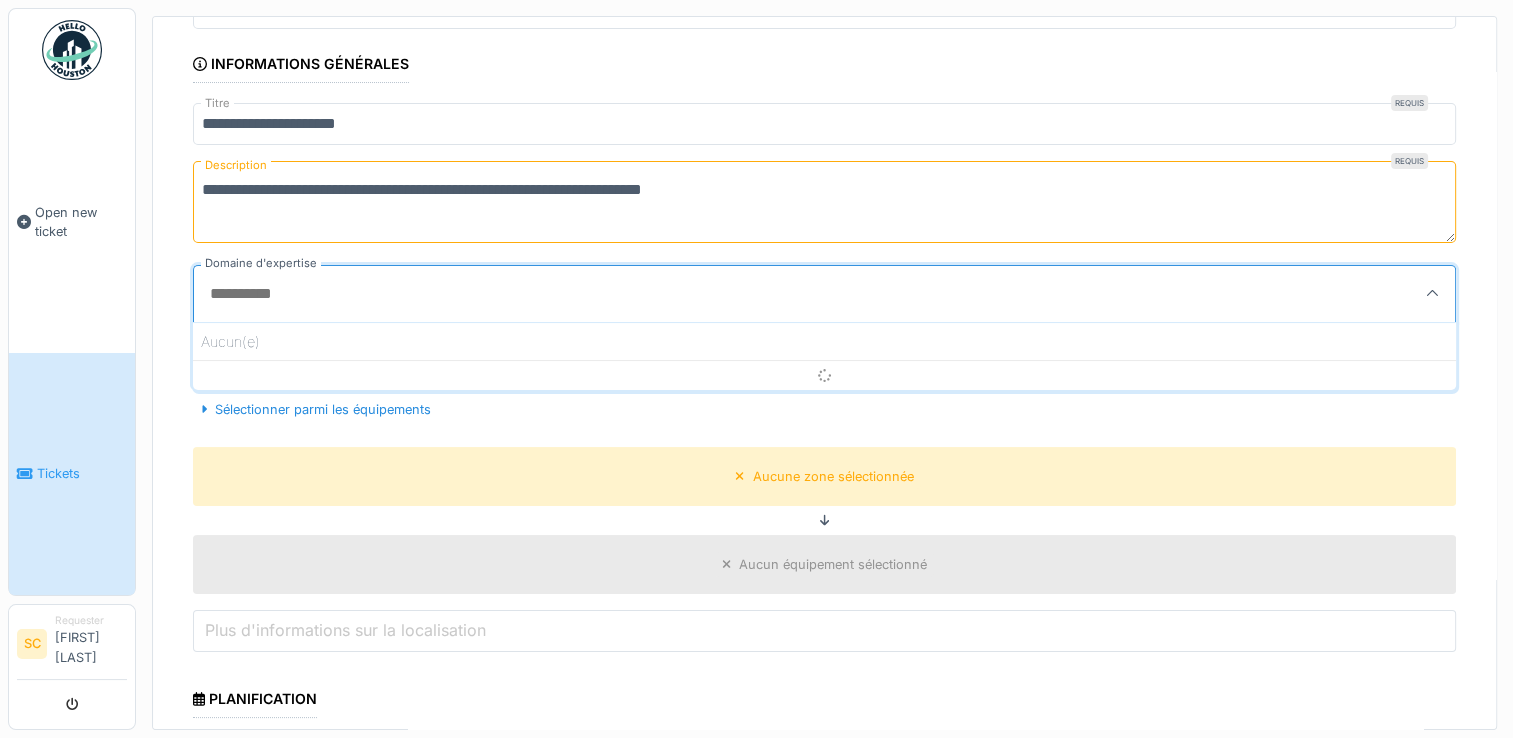 scroll, scrollTop: 4, scrollLeft: 0, axis: vertical 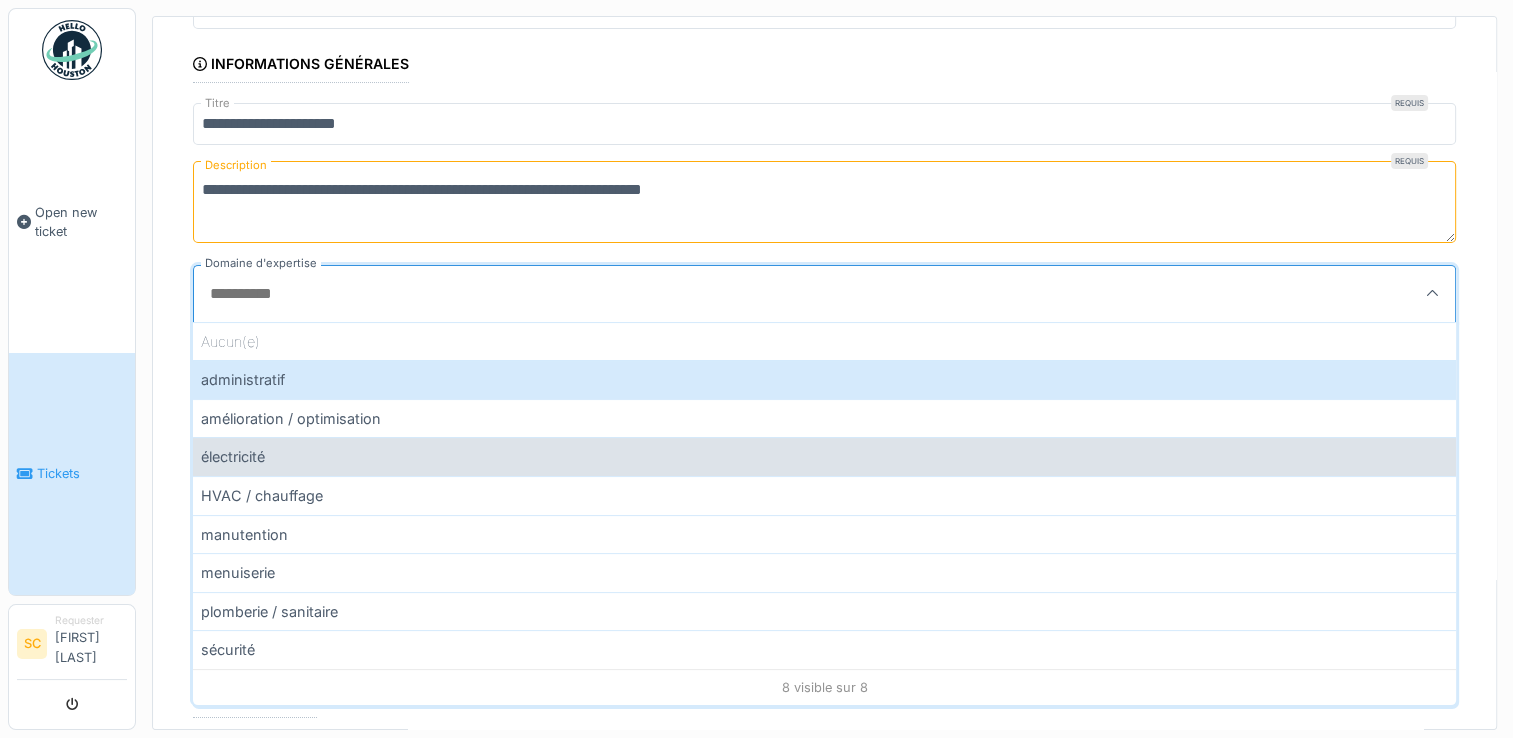 click on "électricité" at bounding box center (824, 456) 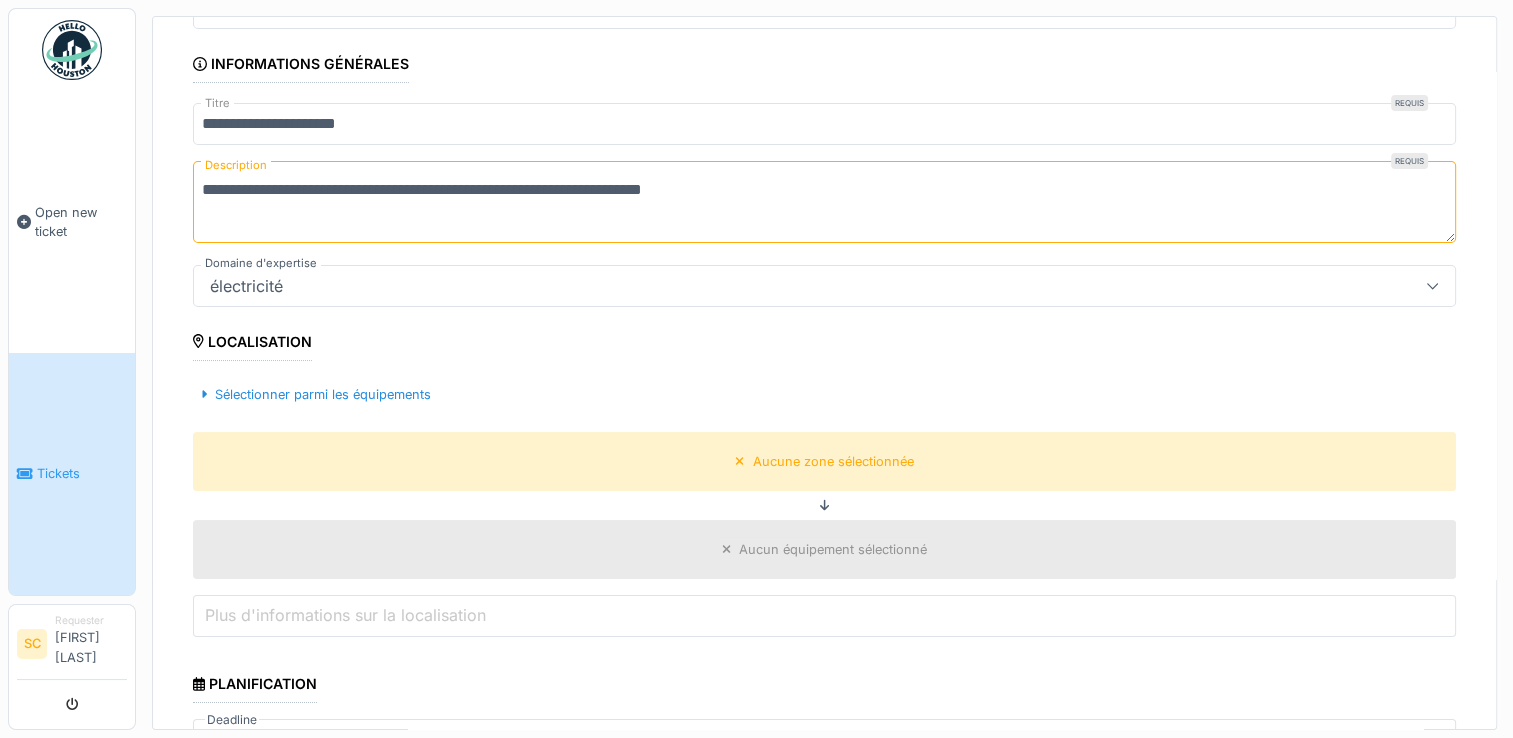 click on "Localisation" at bounding box center (252, 344) 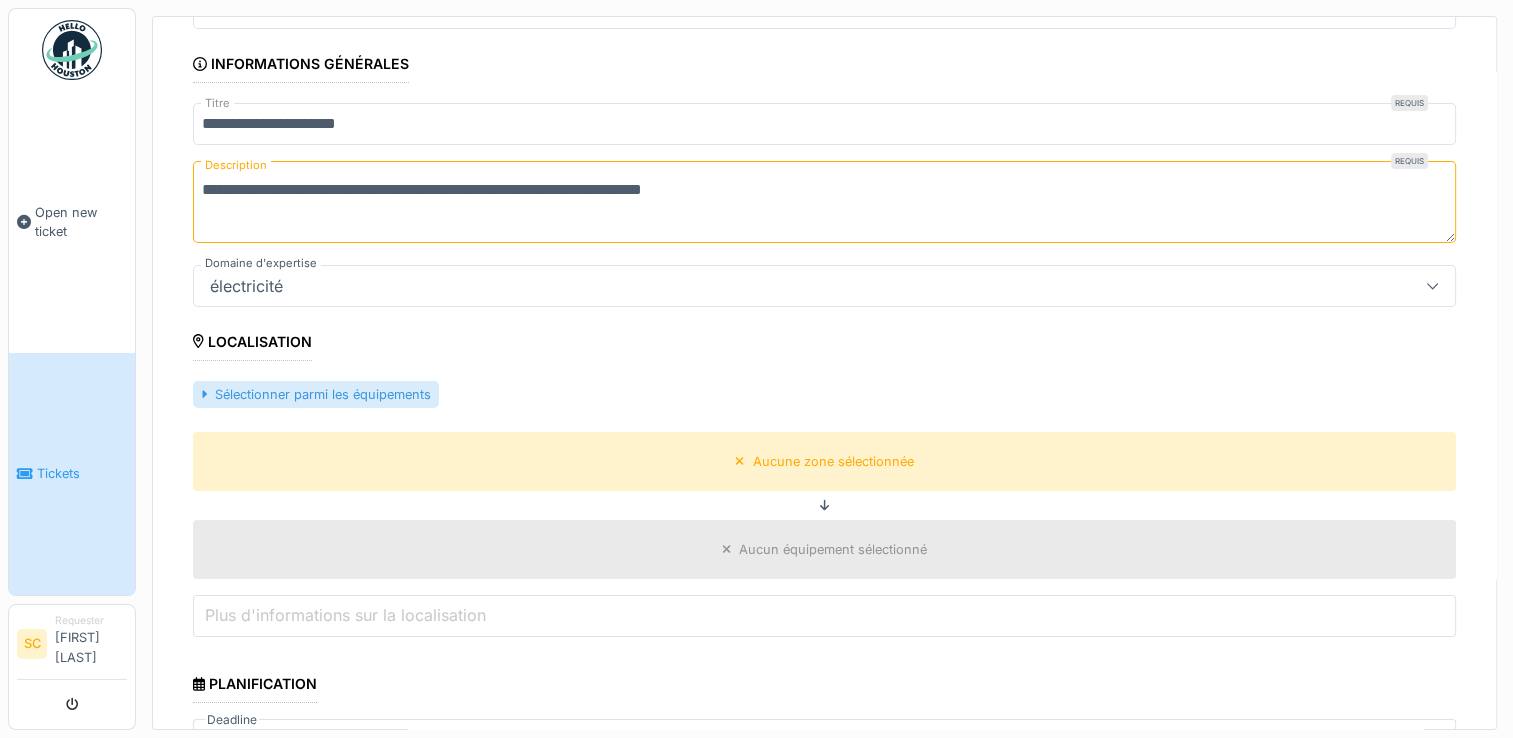 click on "Sélectionner parmi les équipements" at bounding box center [316, 394] 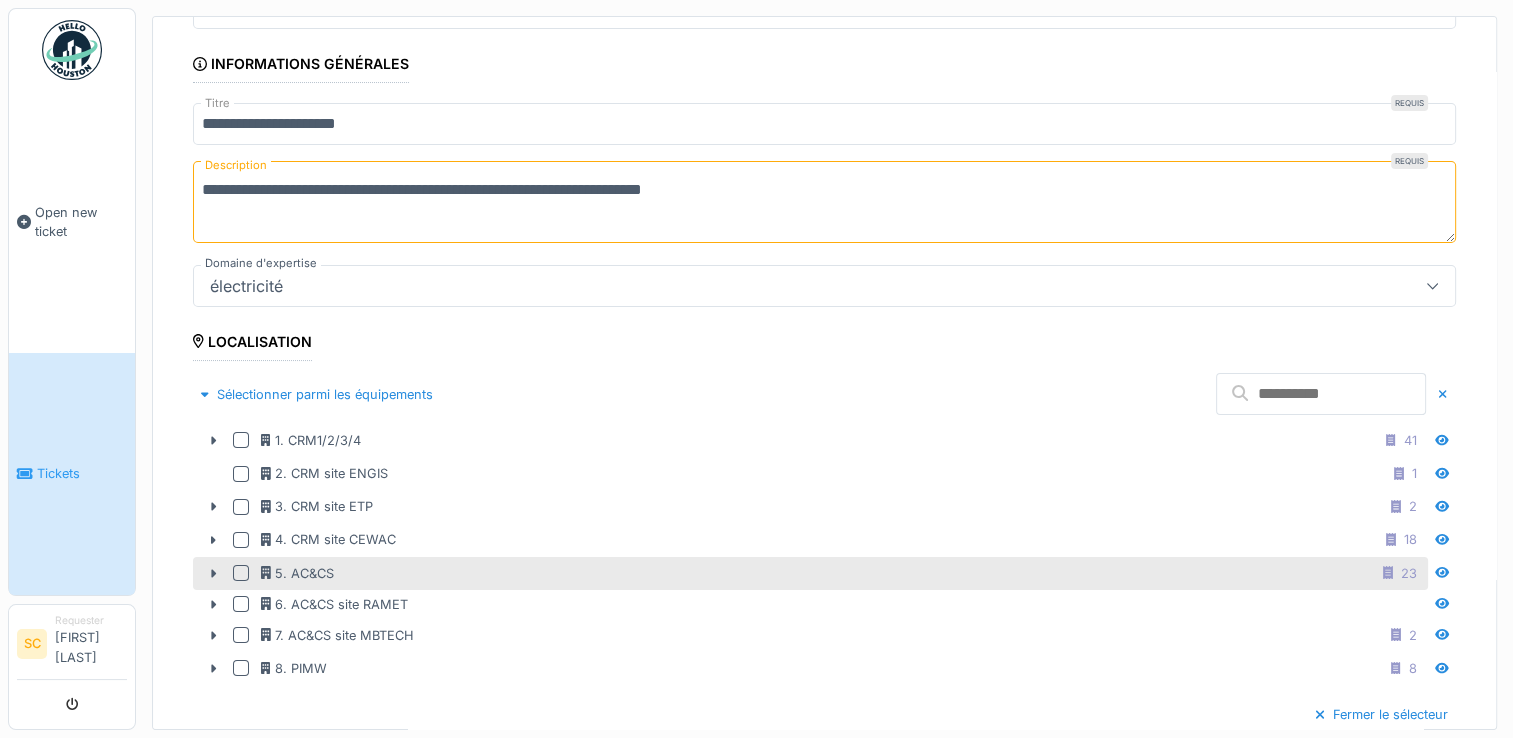 click at bounding box center (241, 573) 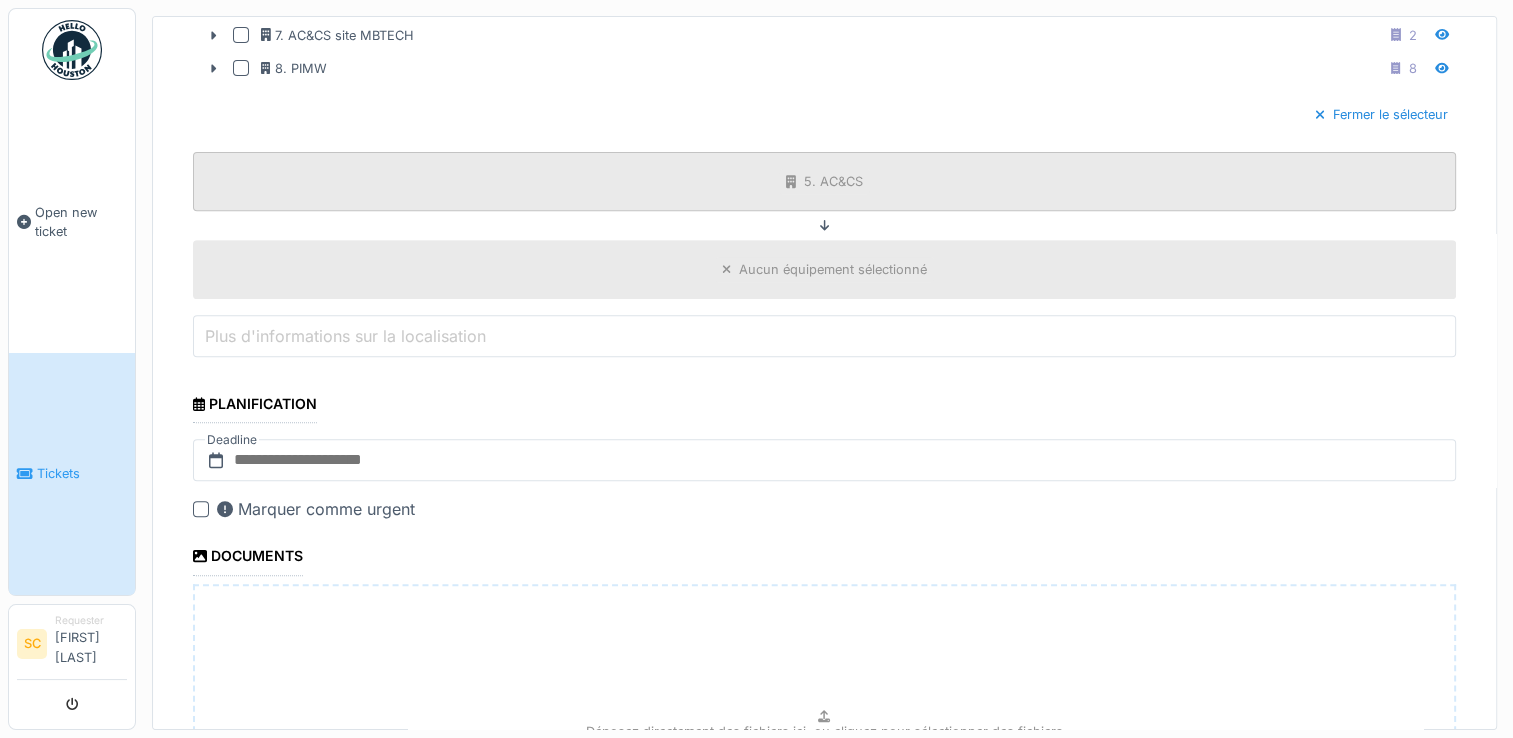 scroll, scrollTop: 600, scrollLeft: 0, axis: vertical 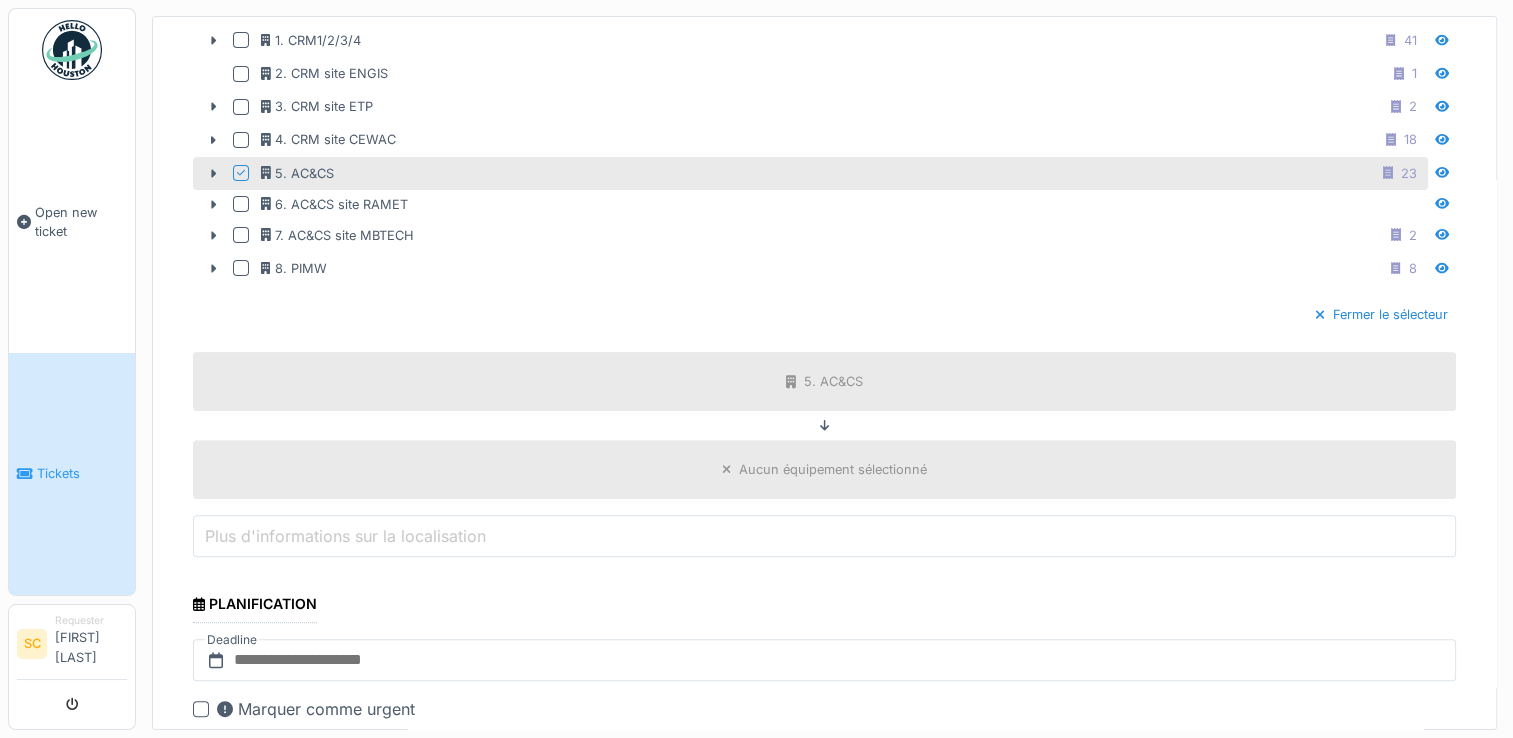 click on "Aucun équipement sélectionné" at bounding box center (833, 469) 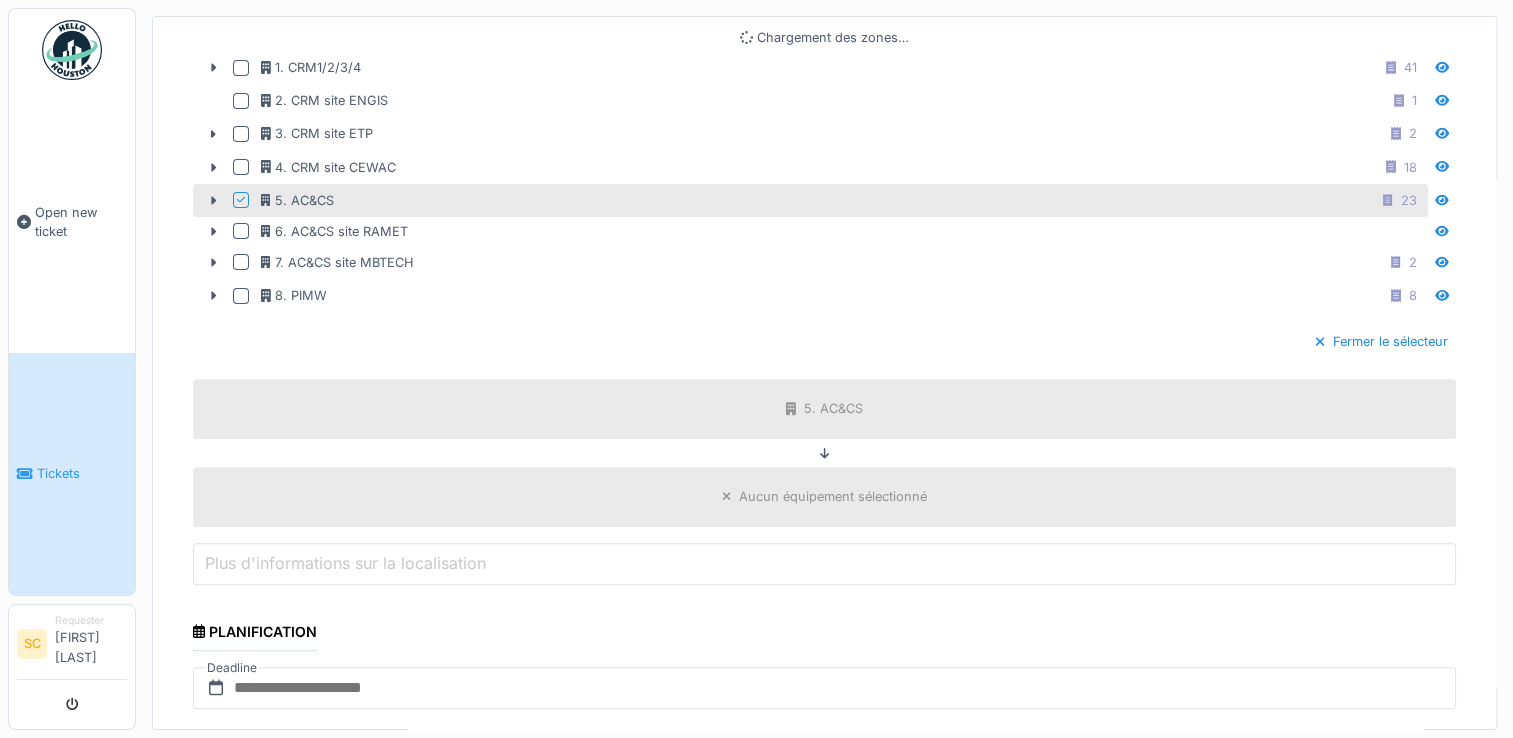 click on "Aucun équipement sélectionné" at bounding box center [833, 496] 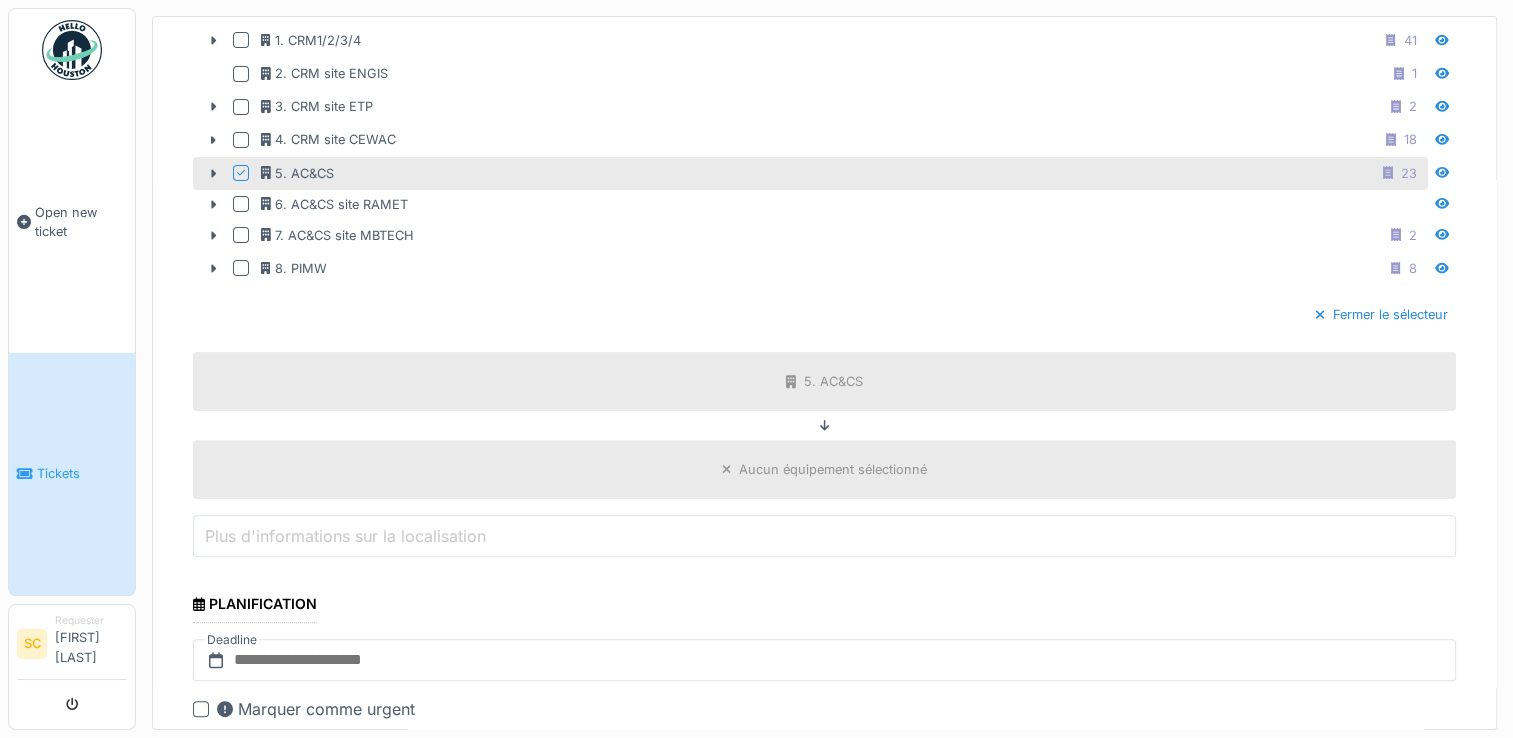 click on "Aucun équipement sélectionné" at bounding box center [833, 469] 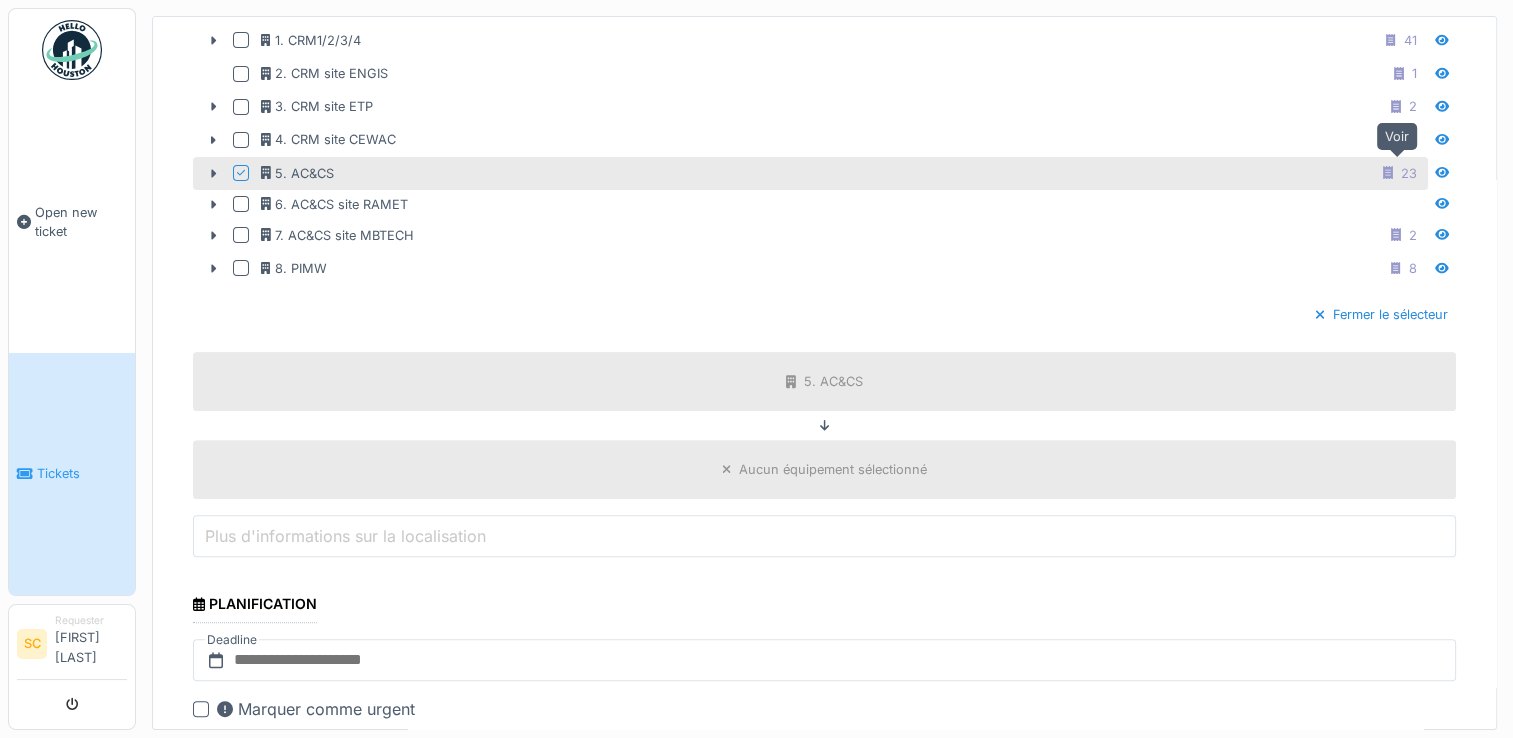 click 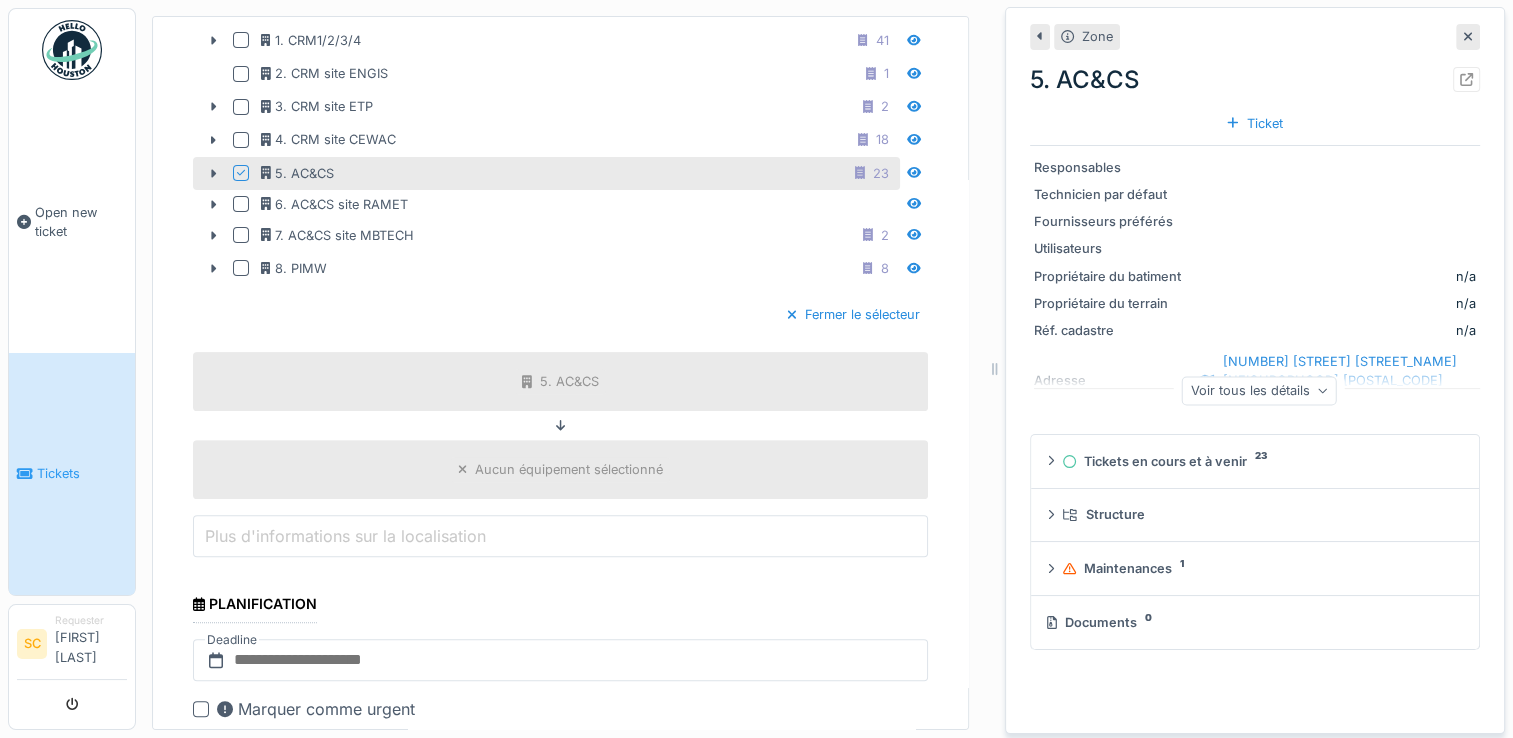 click at bounding box center [1468, 36] 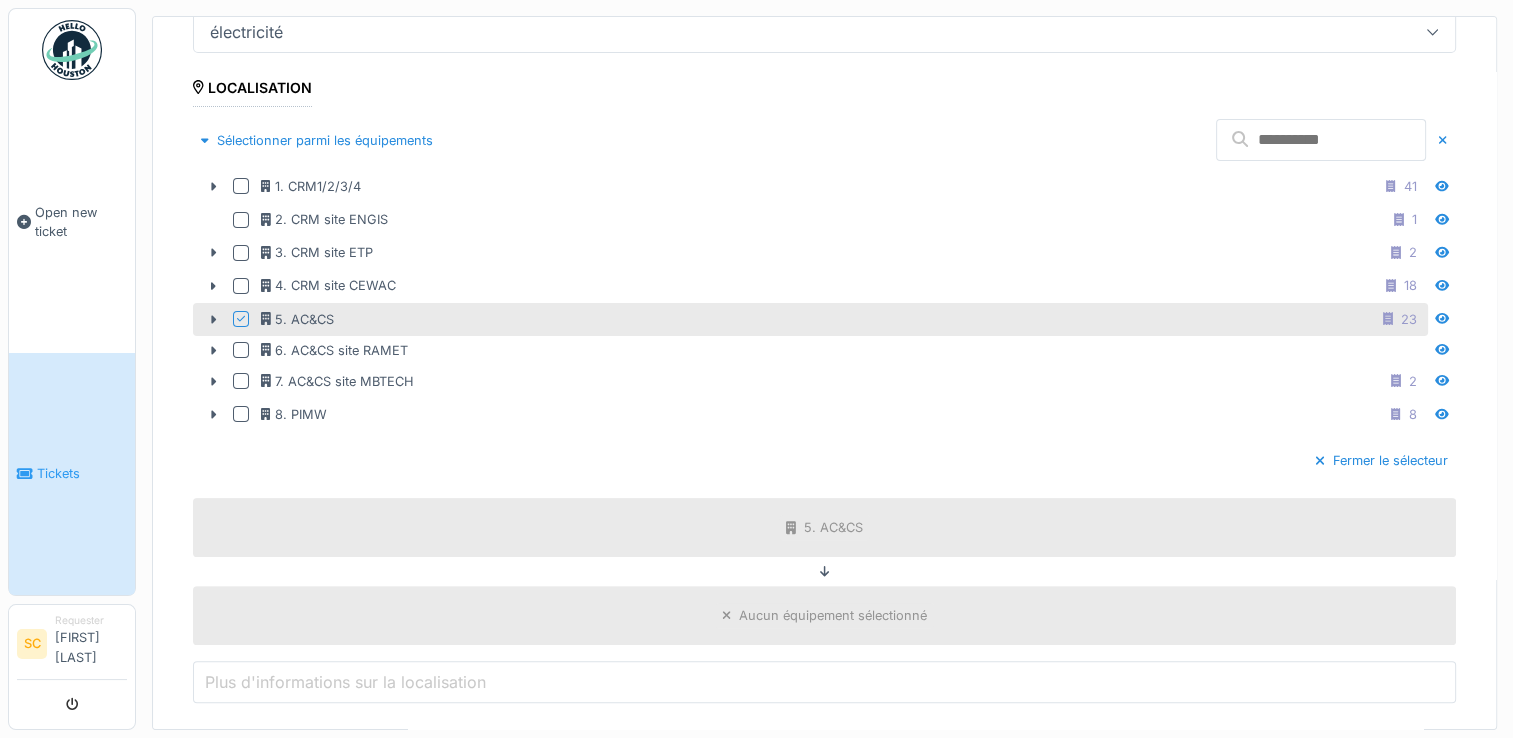 scroll, scrollTop: 300, scrollLeft: 0, axis: vertical 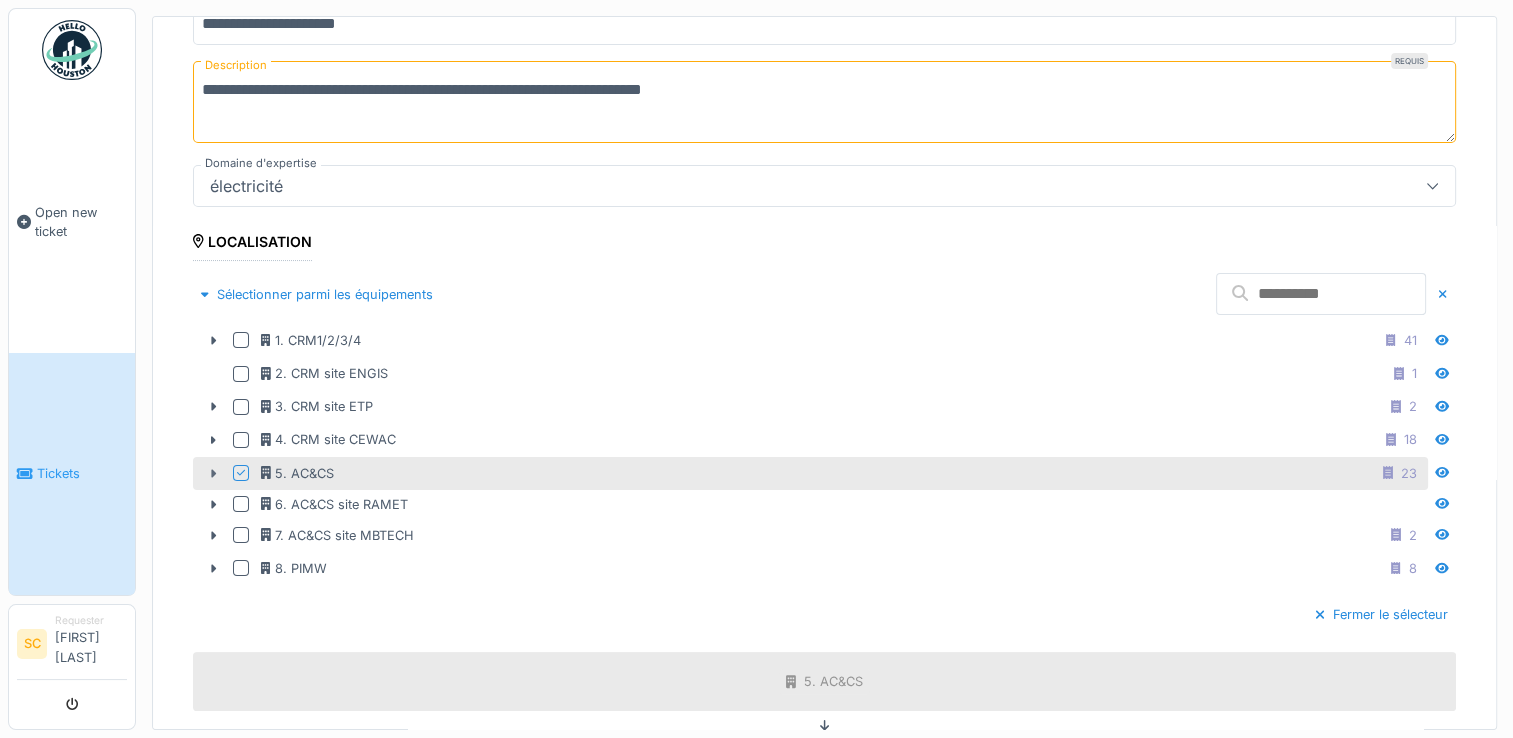 click 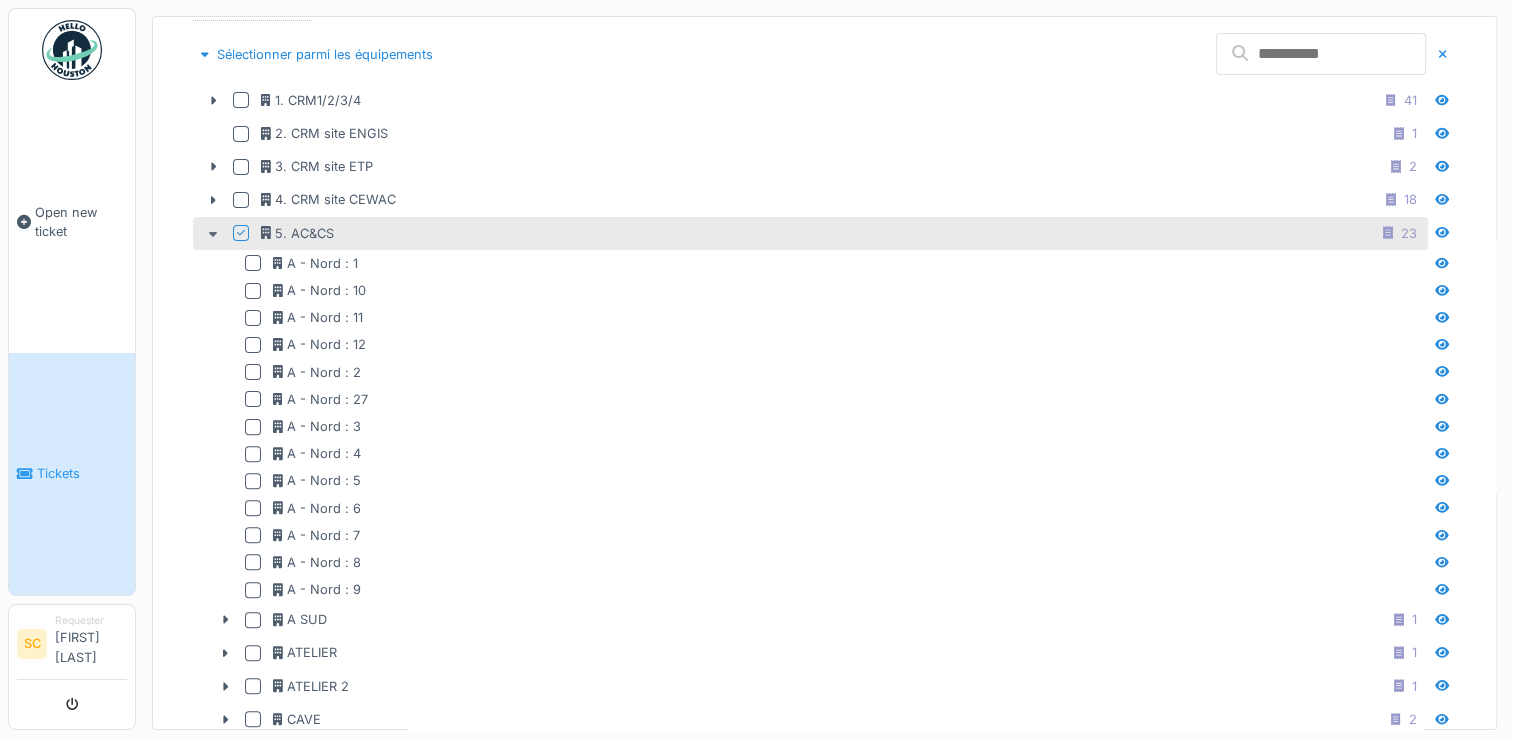 scroll, scrollTop: 600, scrollLeft: 0, axis: vertical 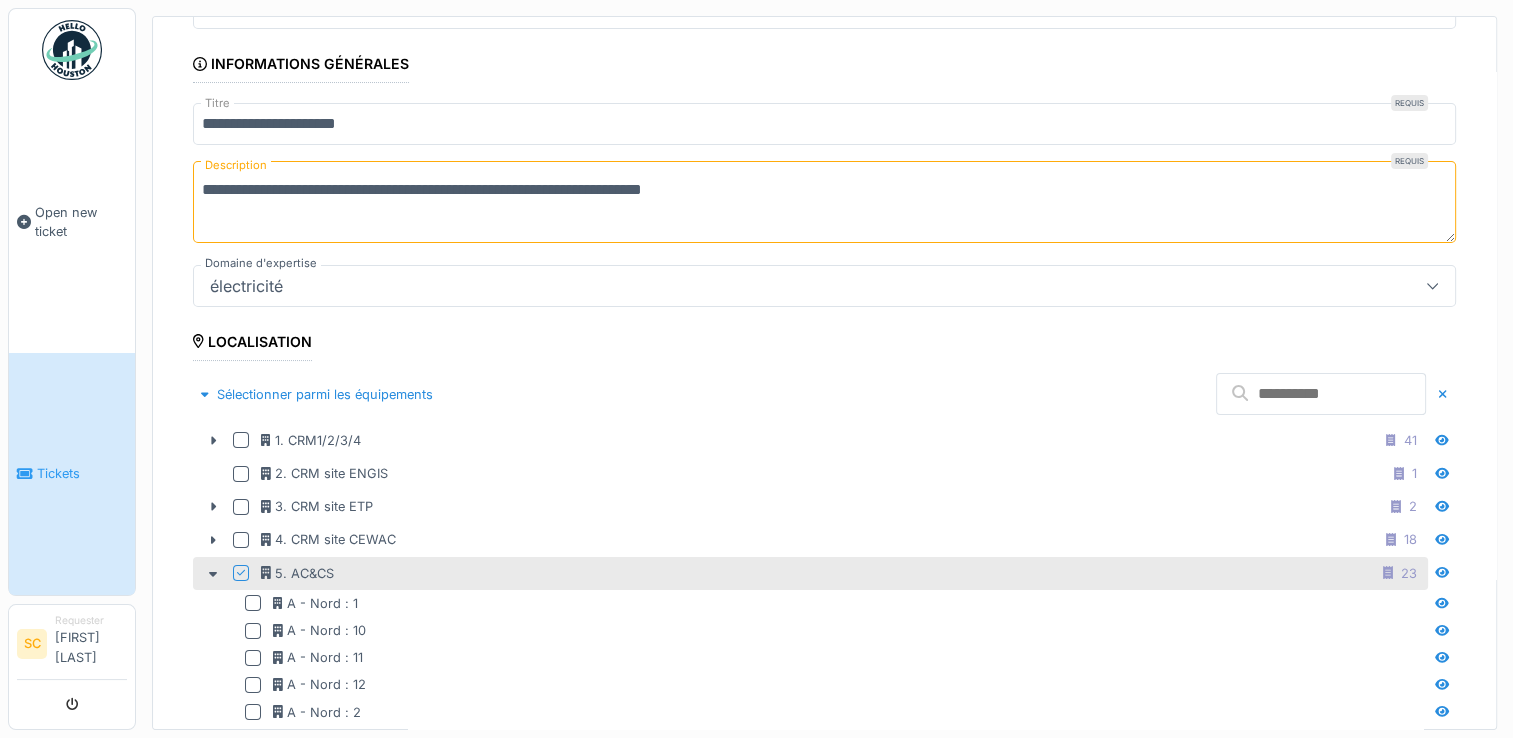 click at bounding box center (1321, 394) 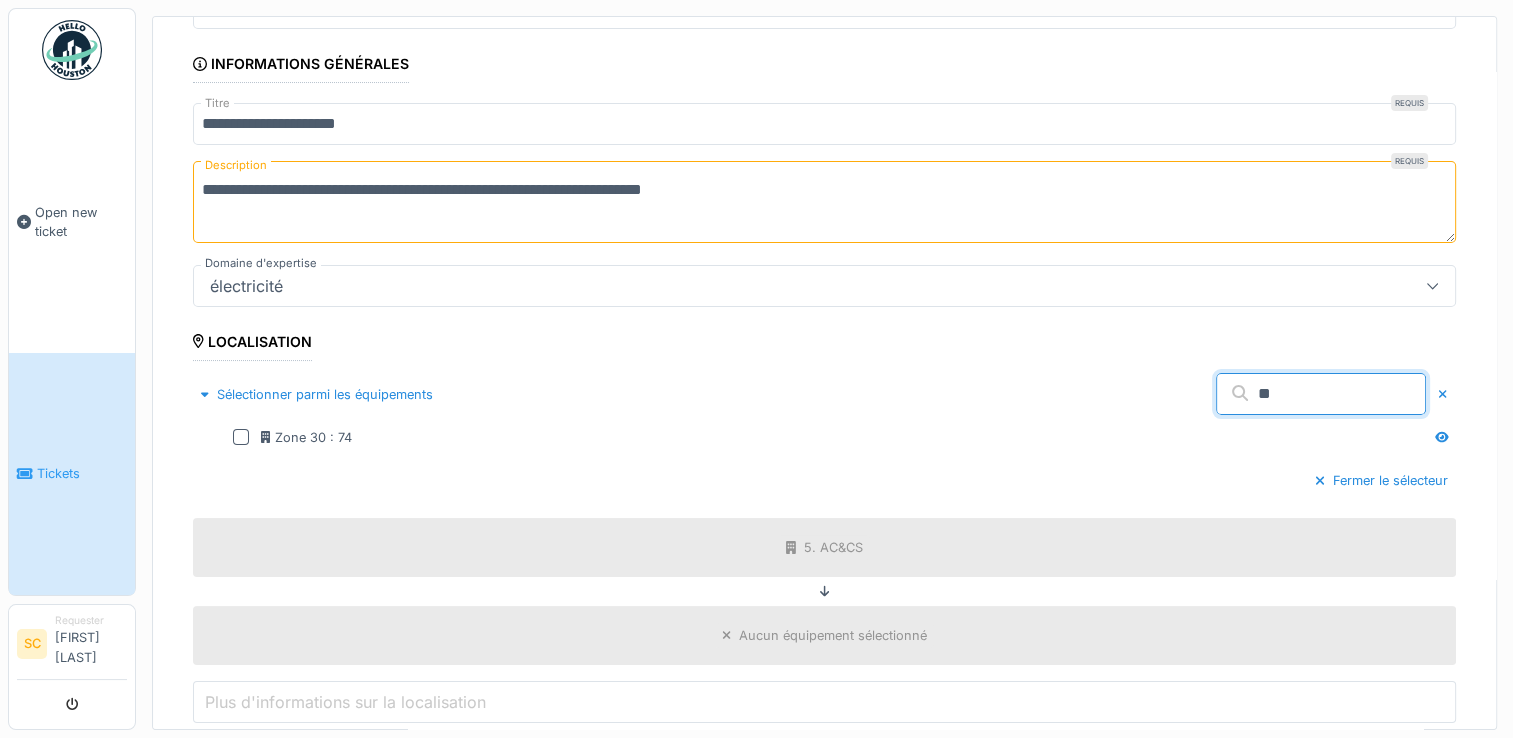 type on "**" 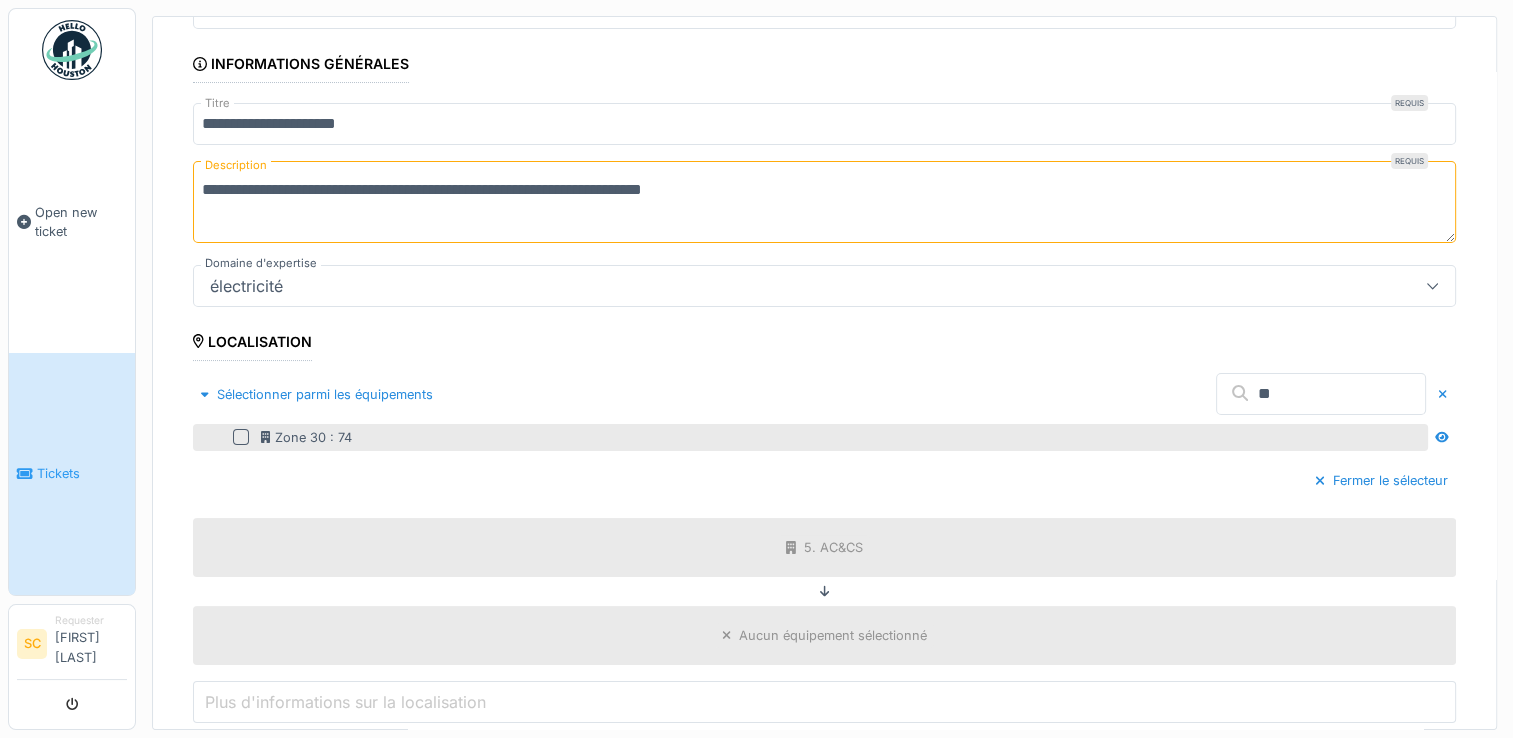 click at bounding box center [241, 437] 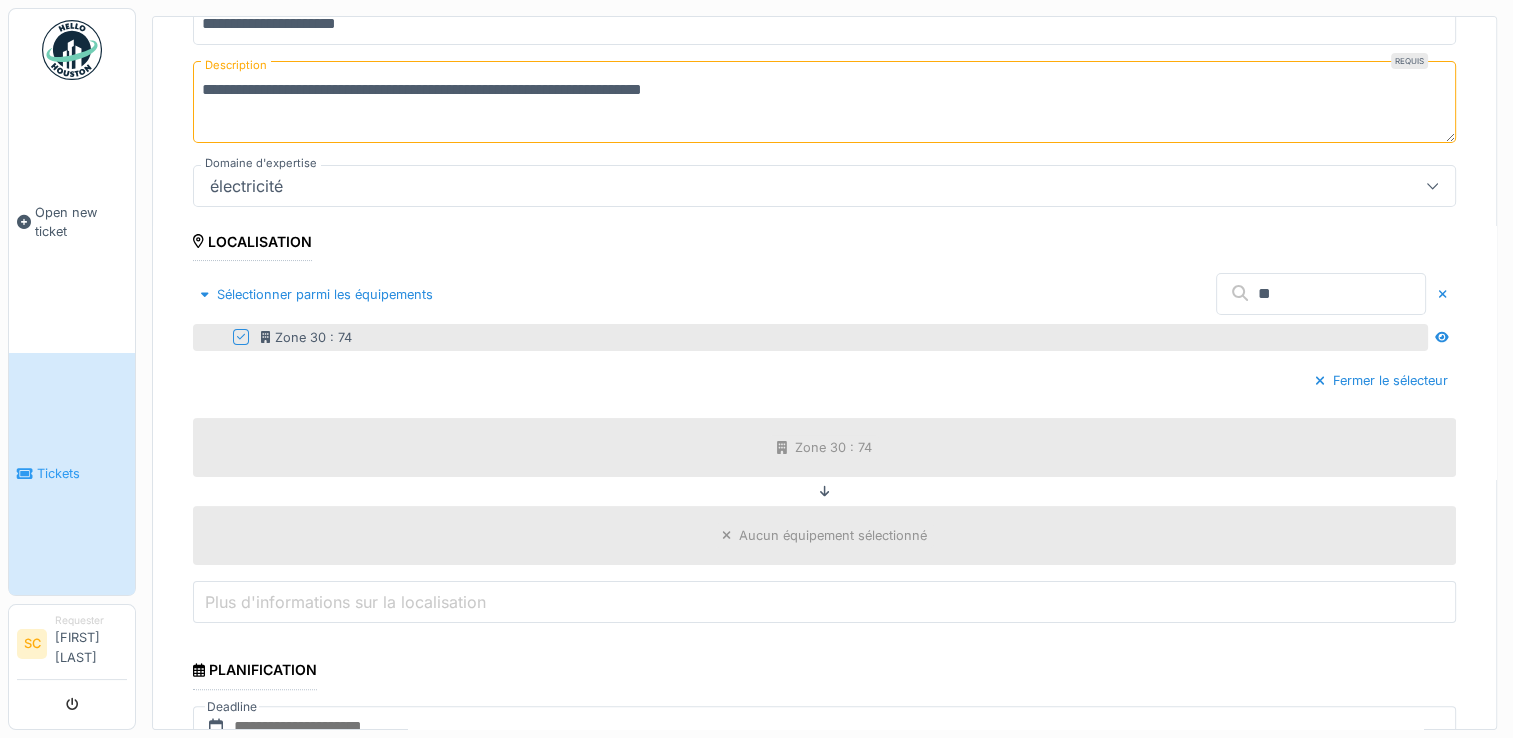 scroll, scrollTop: 0, scrollLeft: 0, axis: both 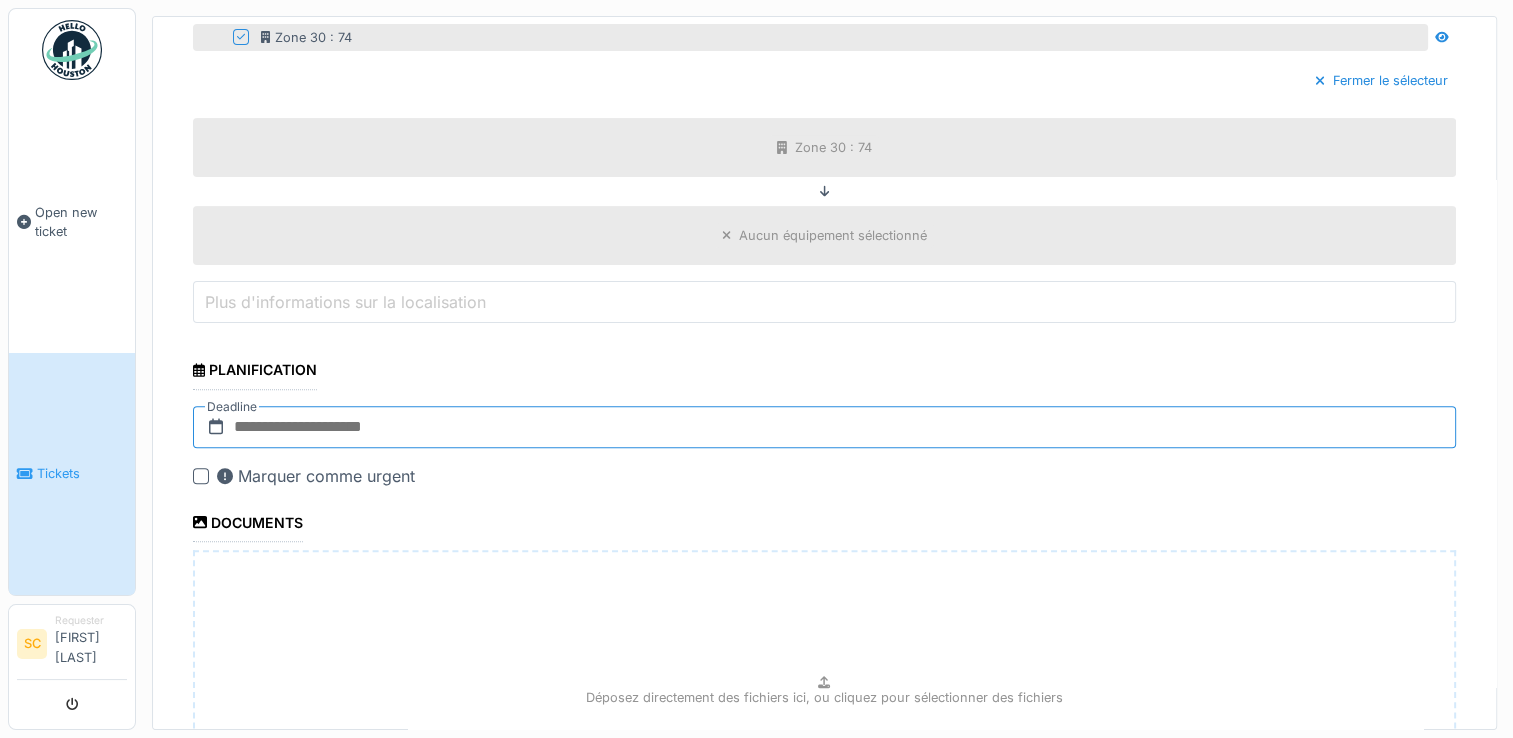 click at bounding box center (824, 427) 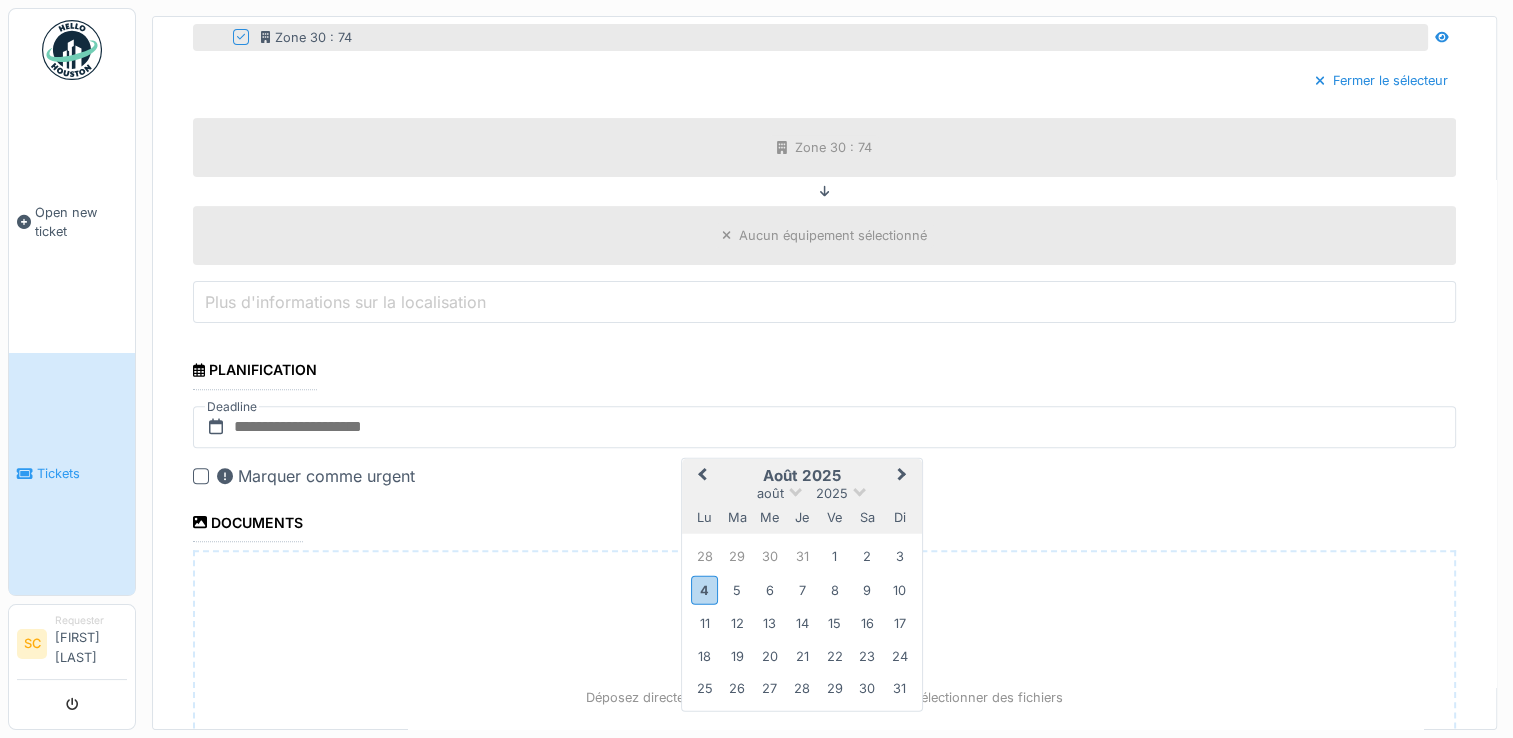 click on "**********" at bounding box center (824, 234) 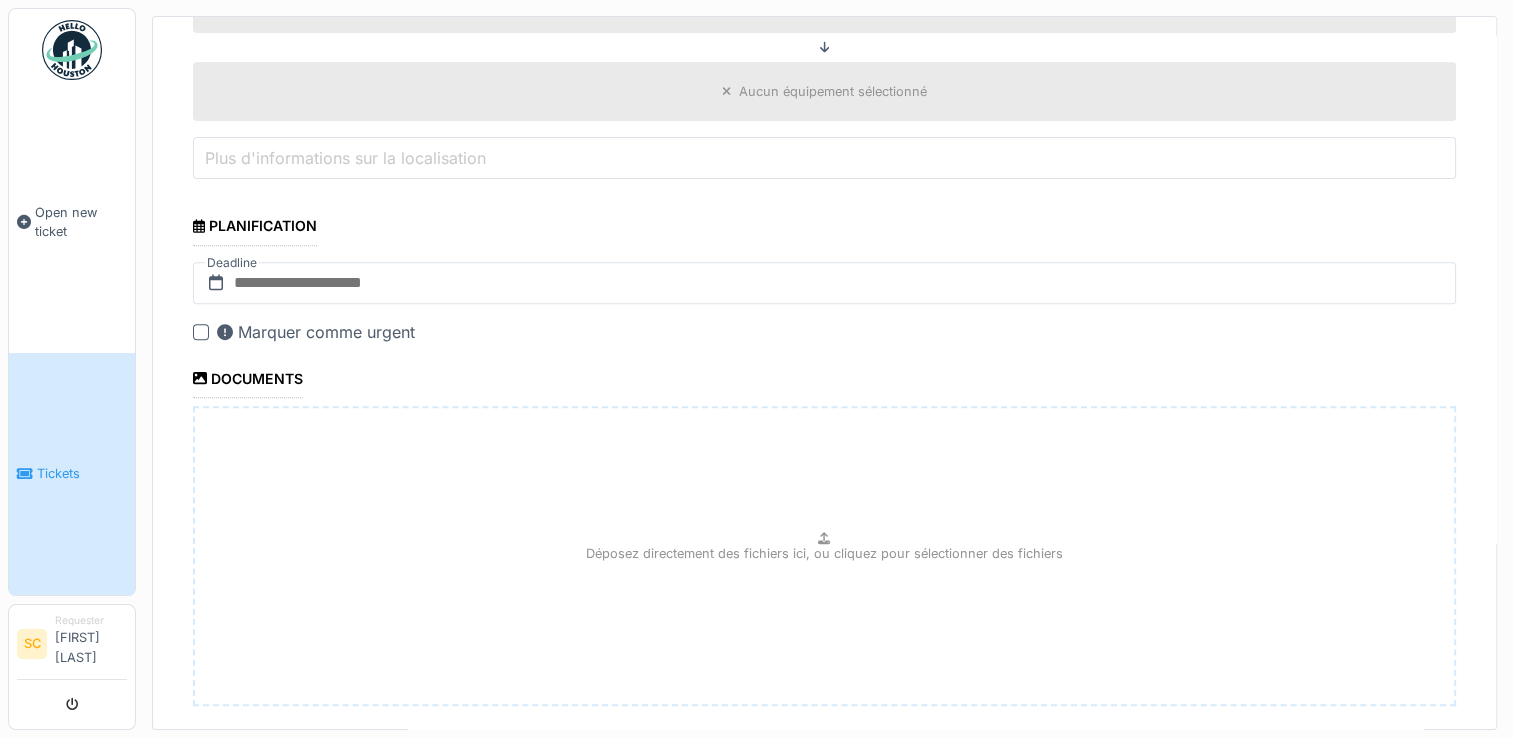 scroll, scrollTop: 844, scrollLeft: 0, axis: vertical 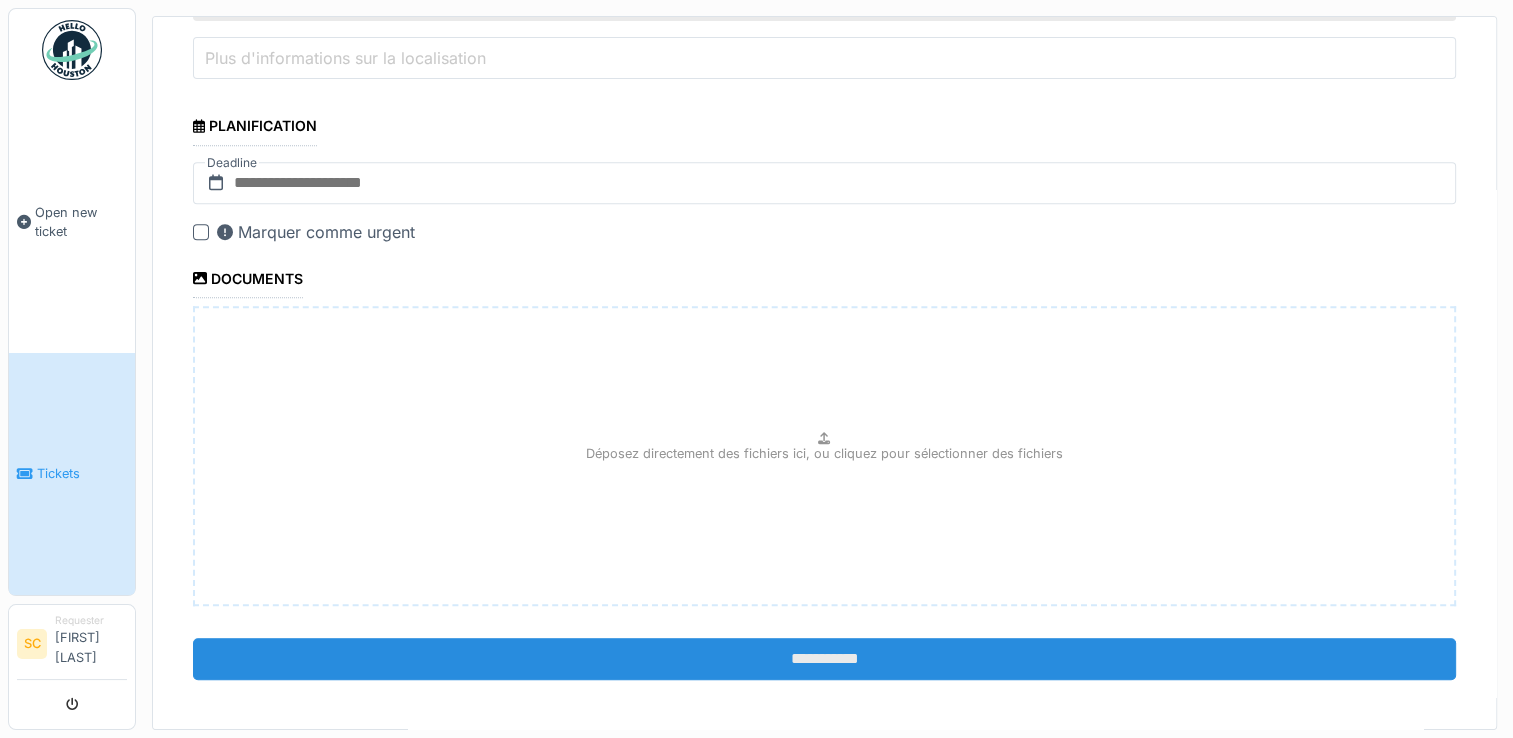 click on "**********" at bounding box center [824, 659] 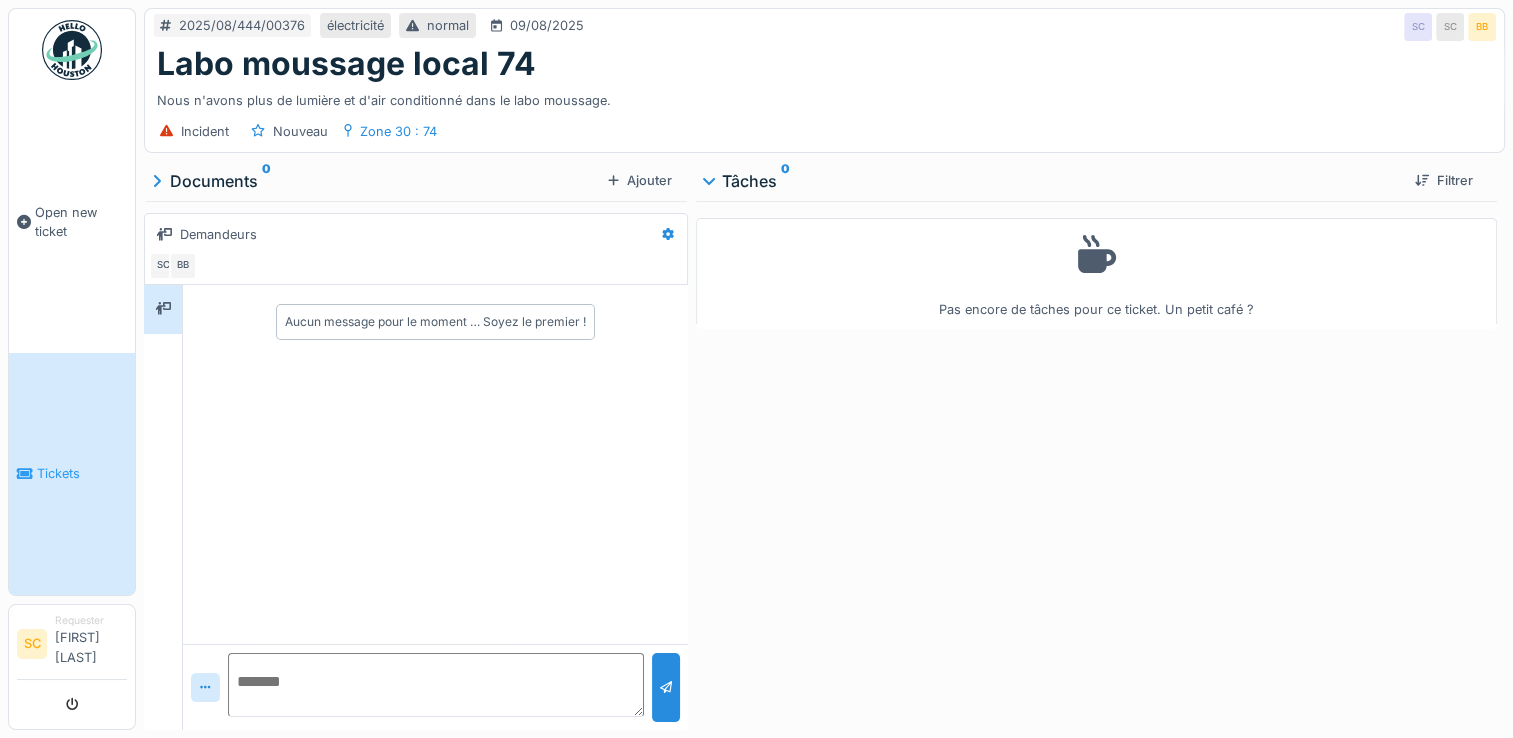 scroll, scrollTop: 15, scrollLeft: 0, axis: vertical 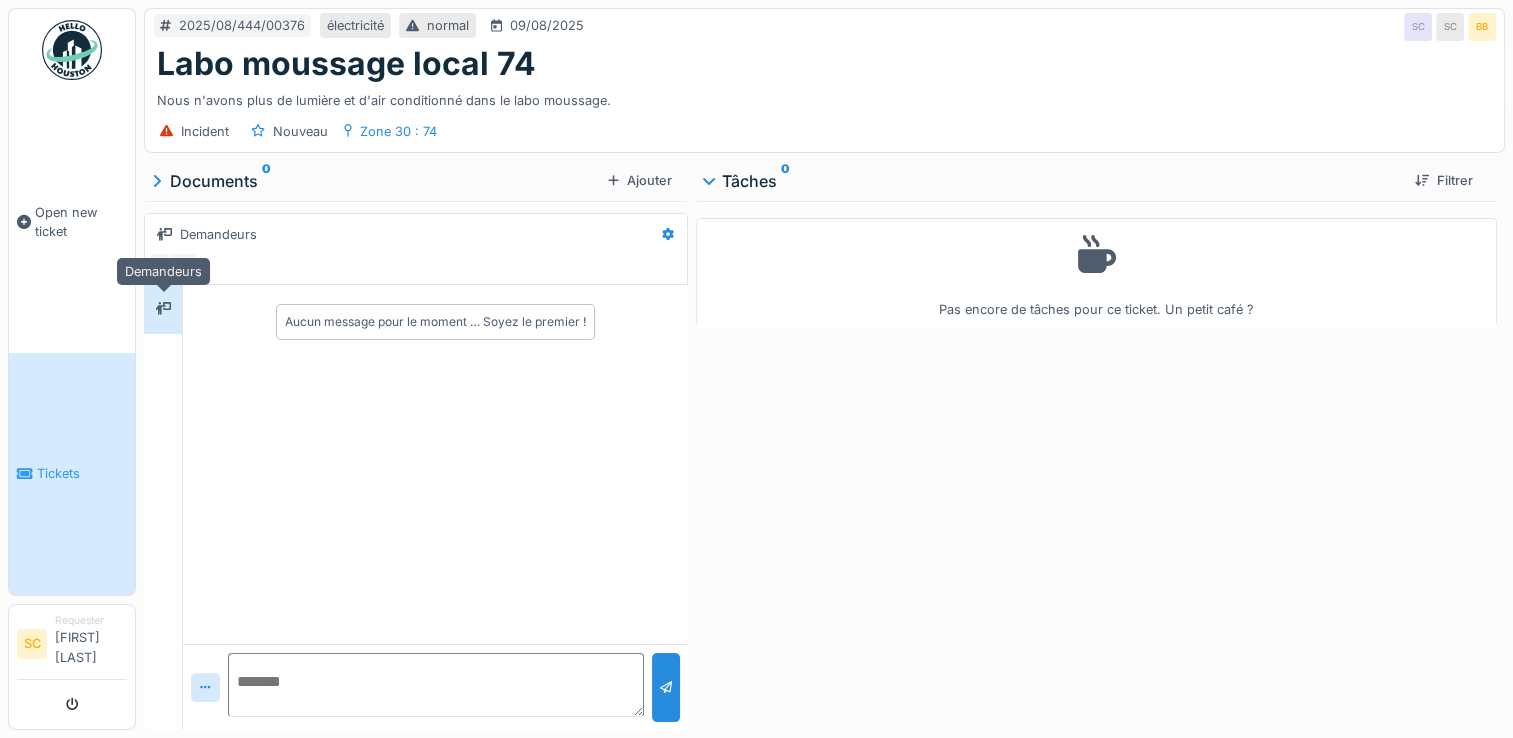 click 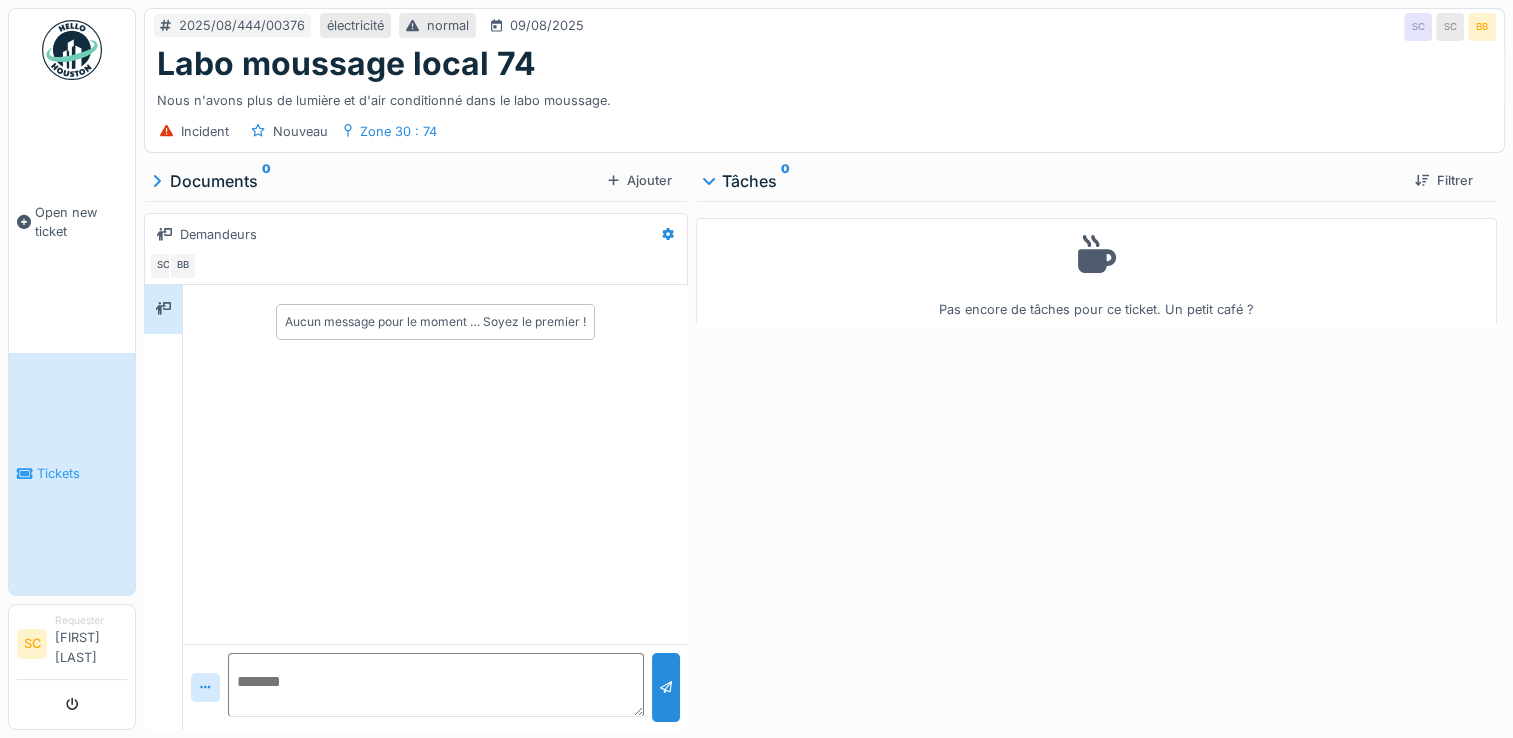 click on "Demandeurs" at bounding box center [218, 234] 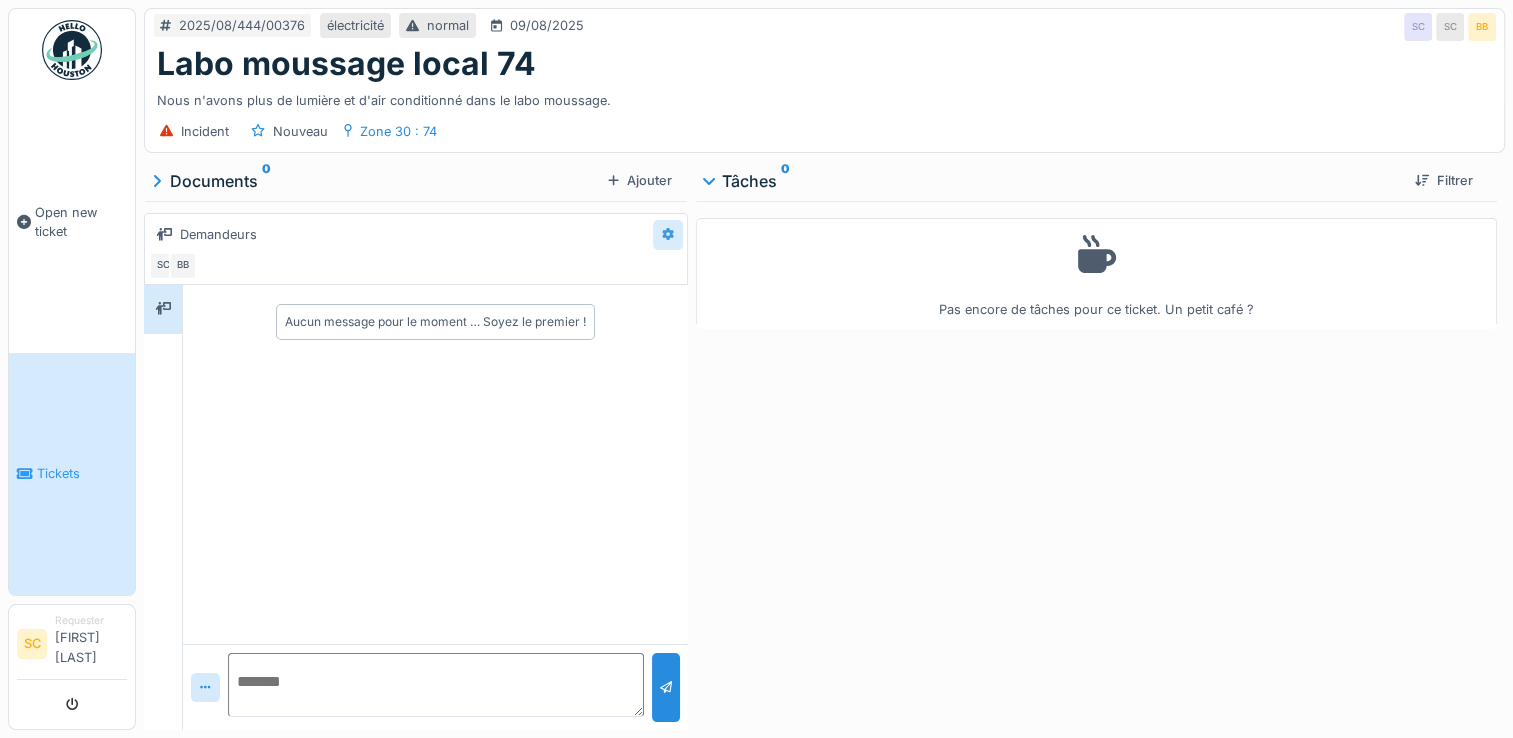 click 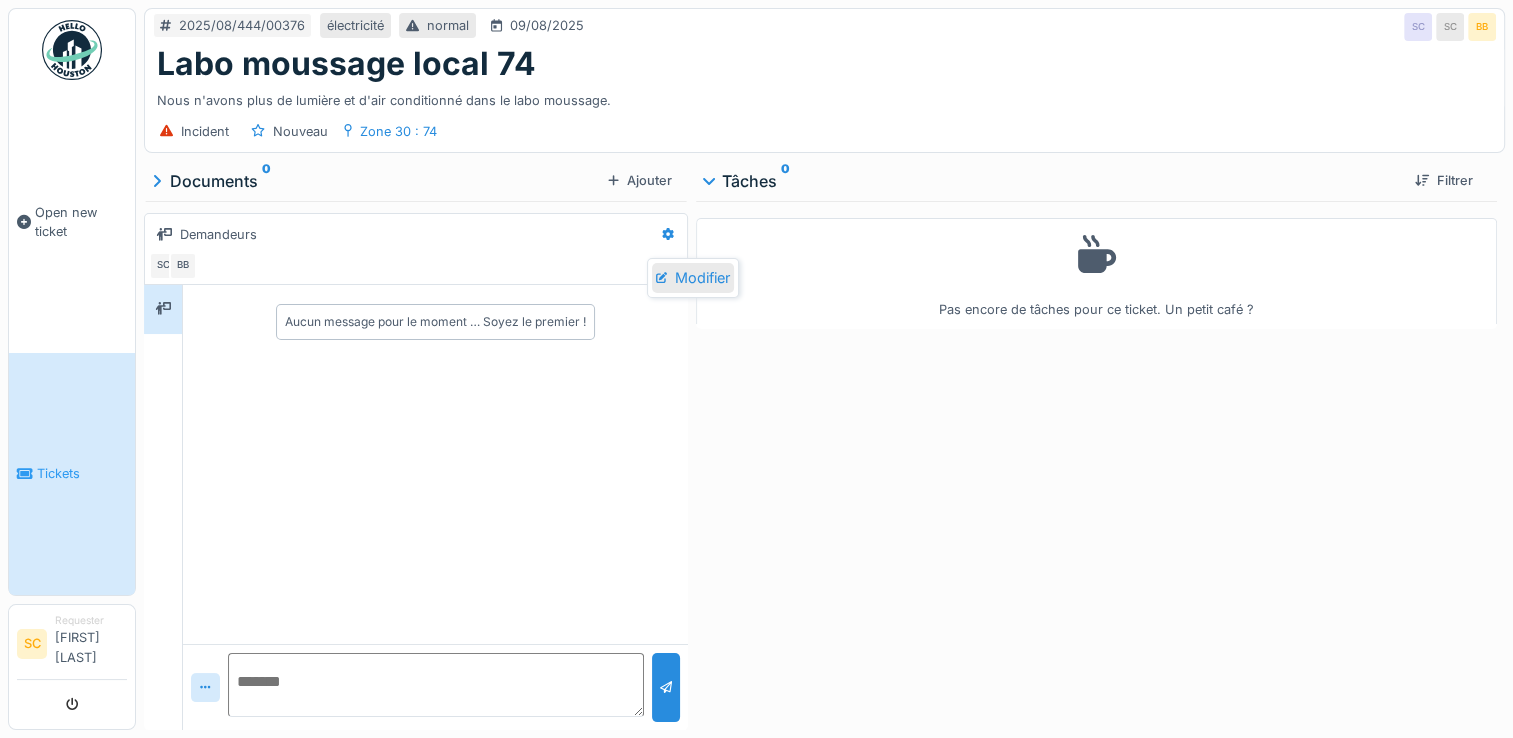 click on "Modifier" at bounding box center (693, 278) 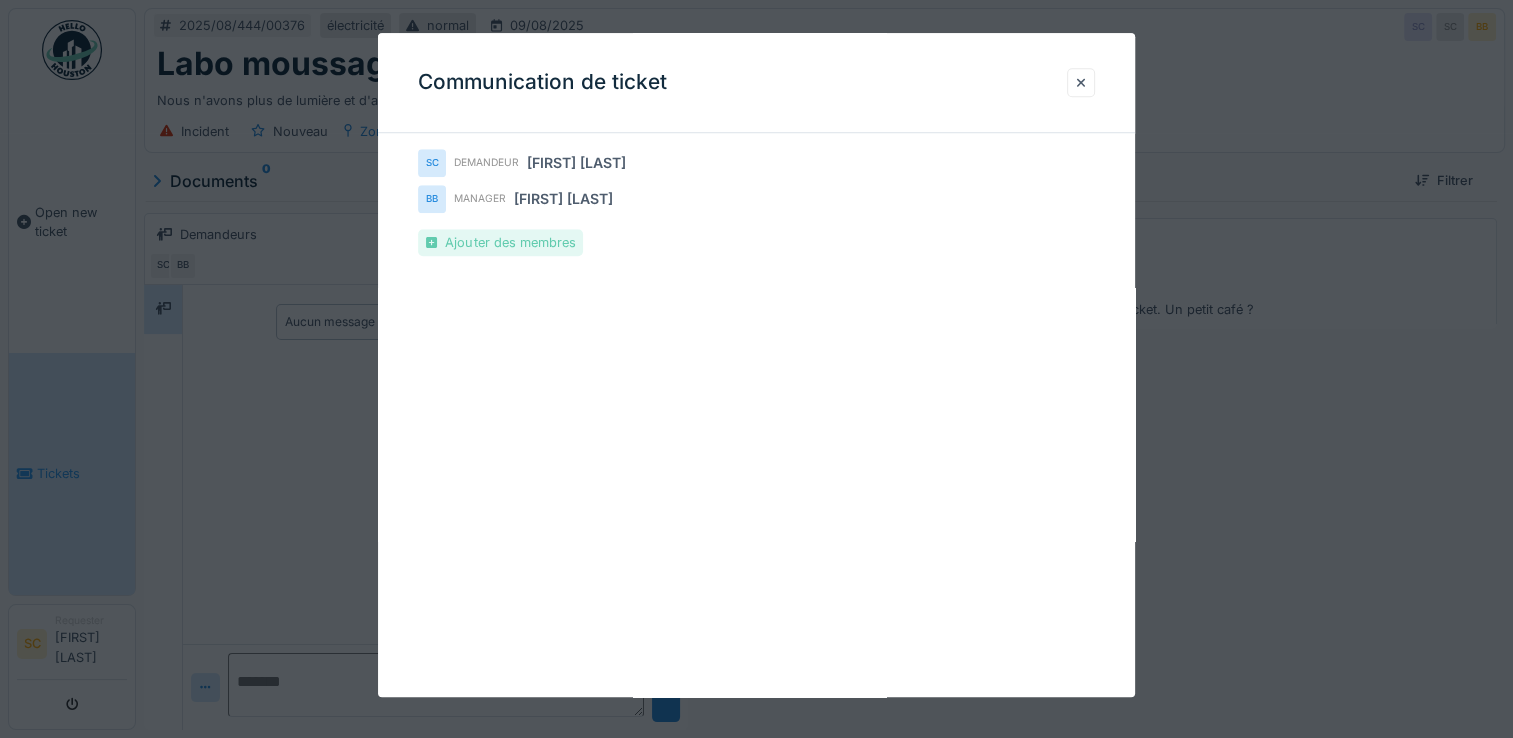 click on "Ajouter des membres" at bounding box center (500, 242) 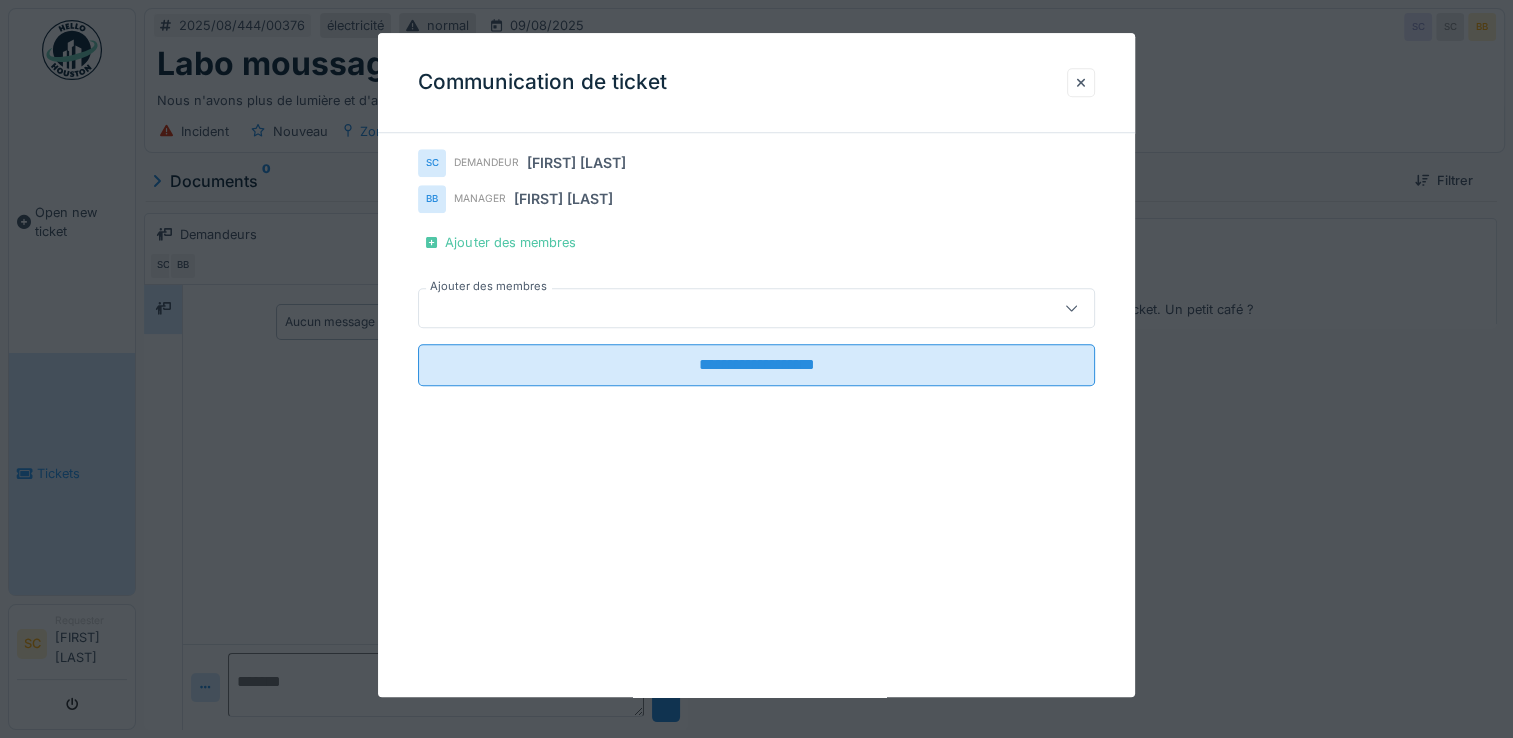 click at bounding box center [722, 308] 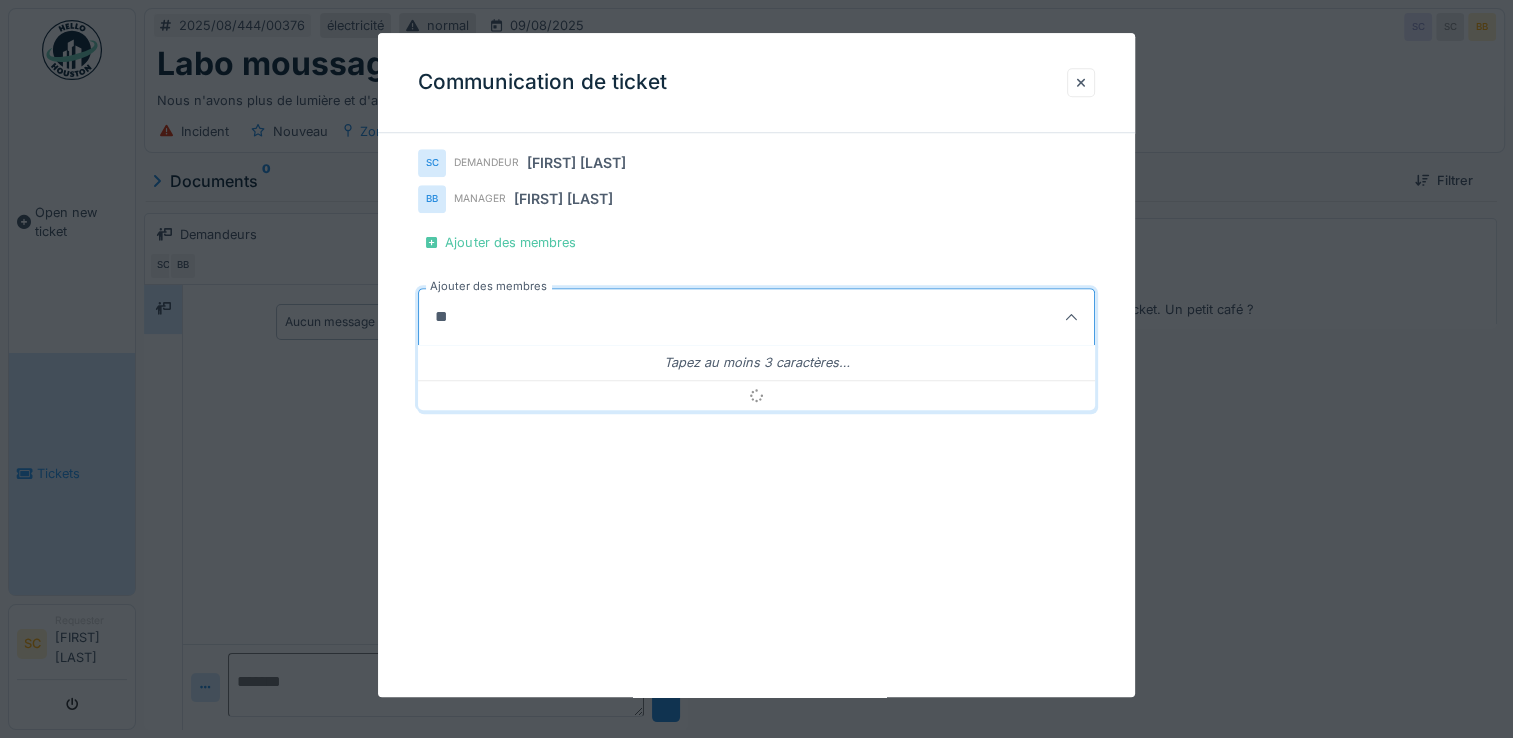 type on "*" 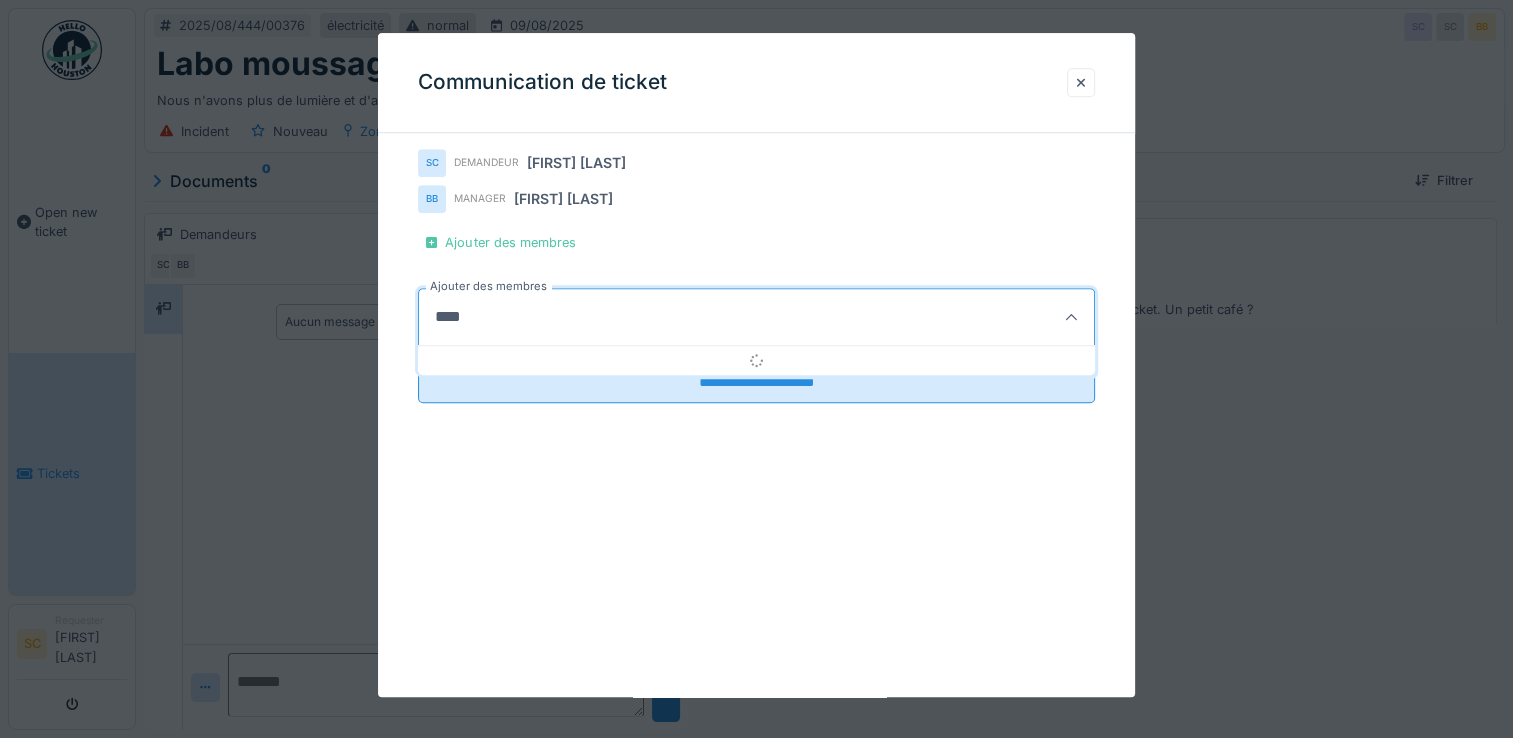 type on "*****" 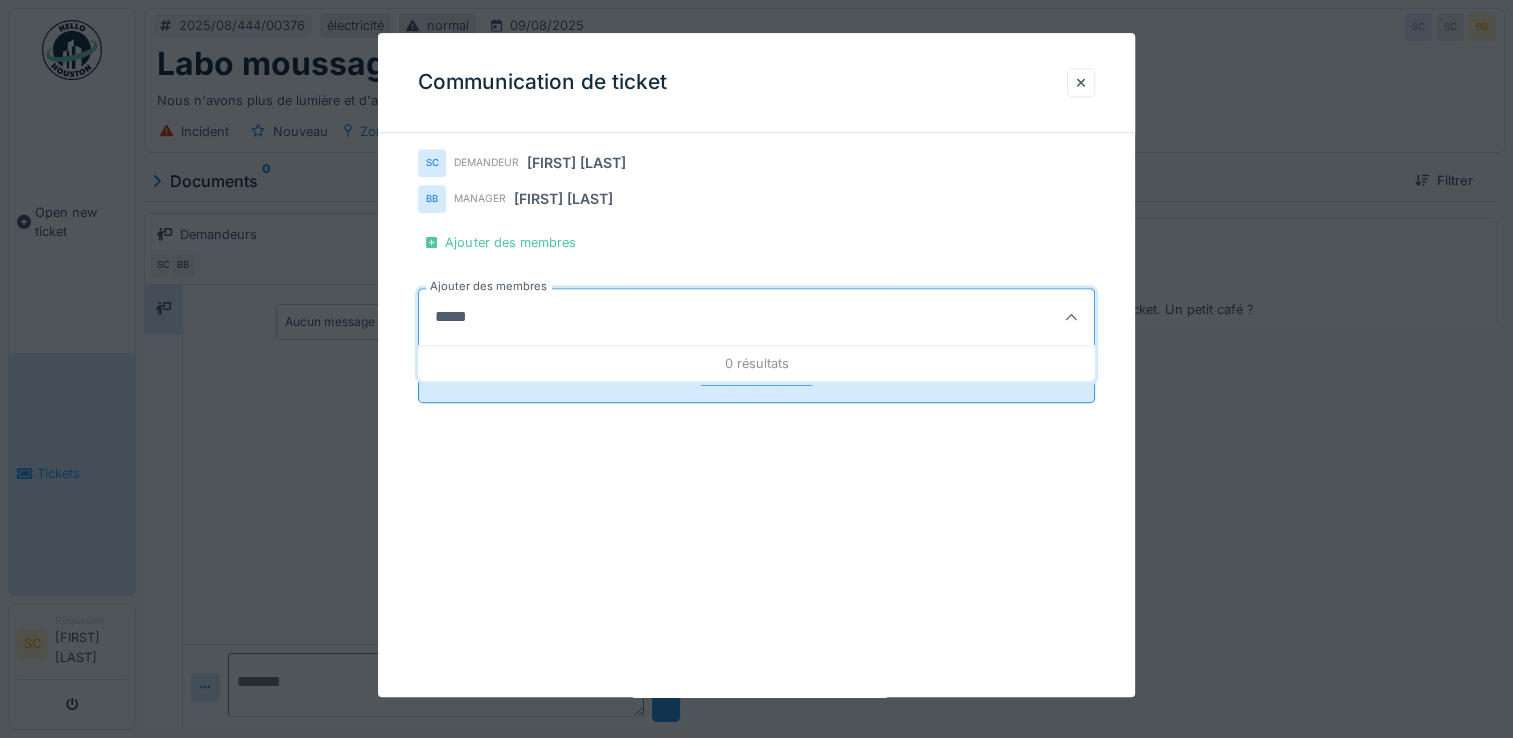 click on "*****" at bounding box center (710, 317) 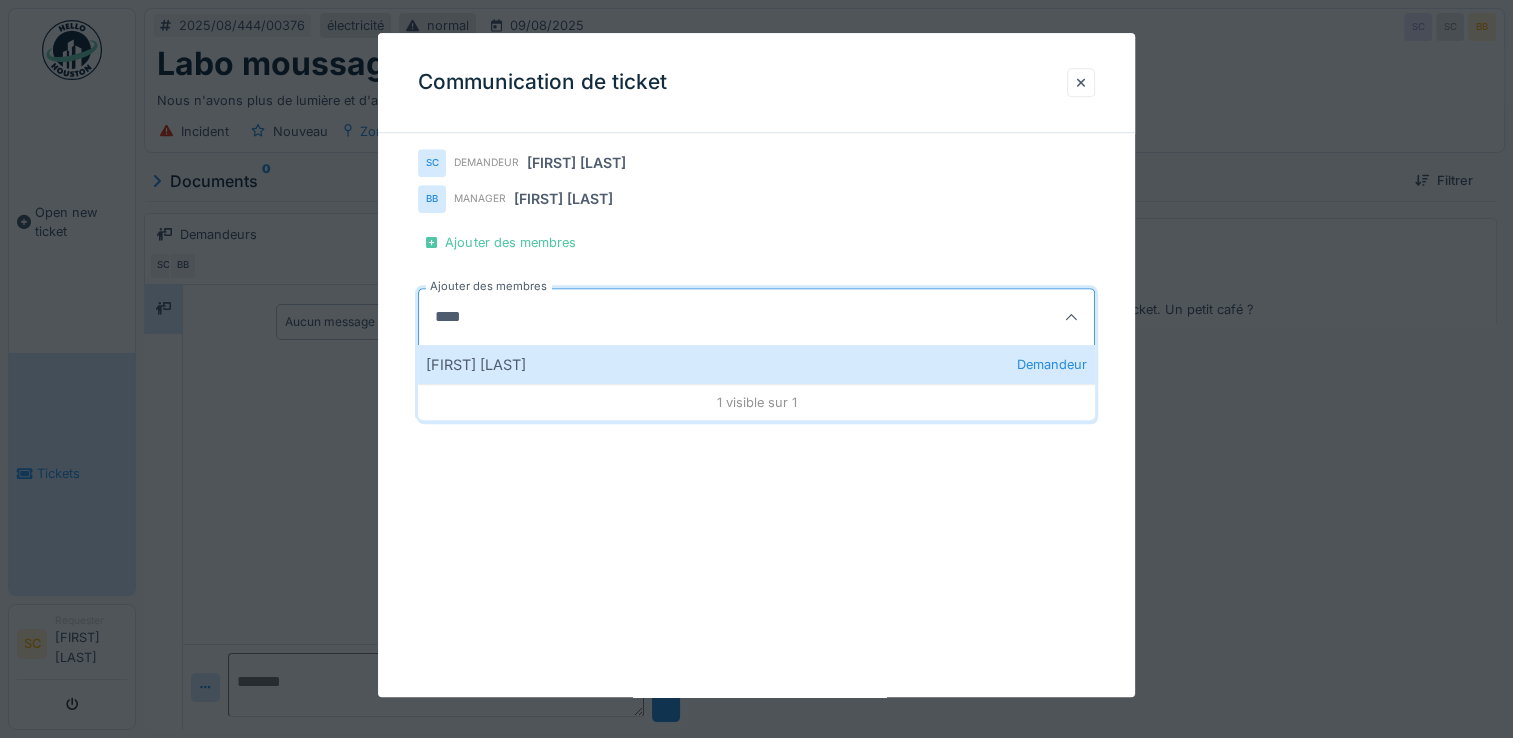 type on "*****" 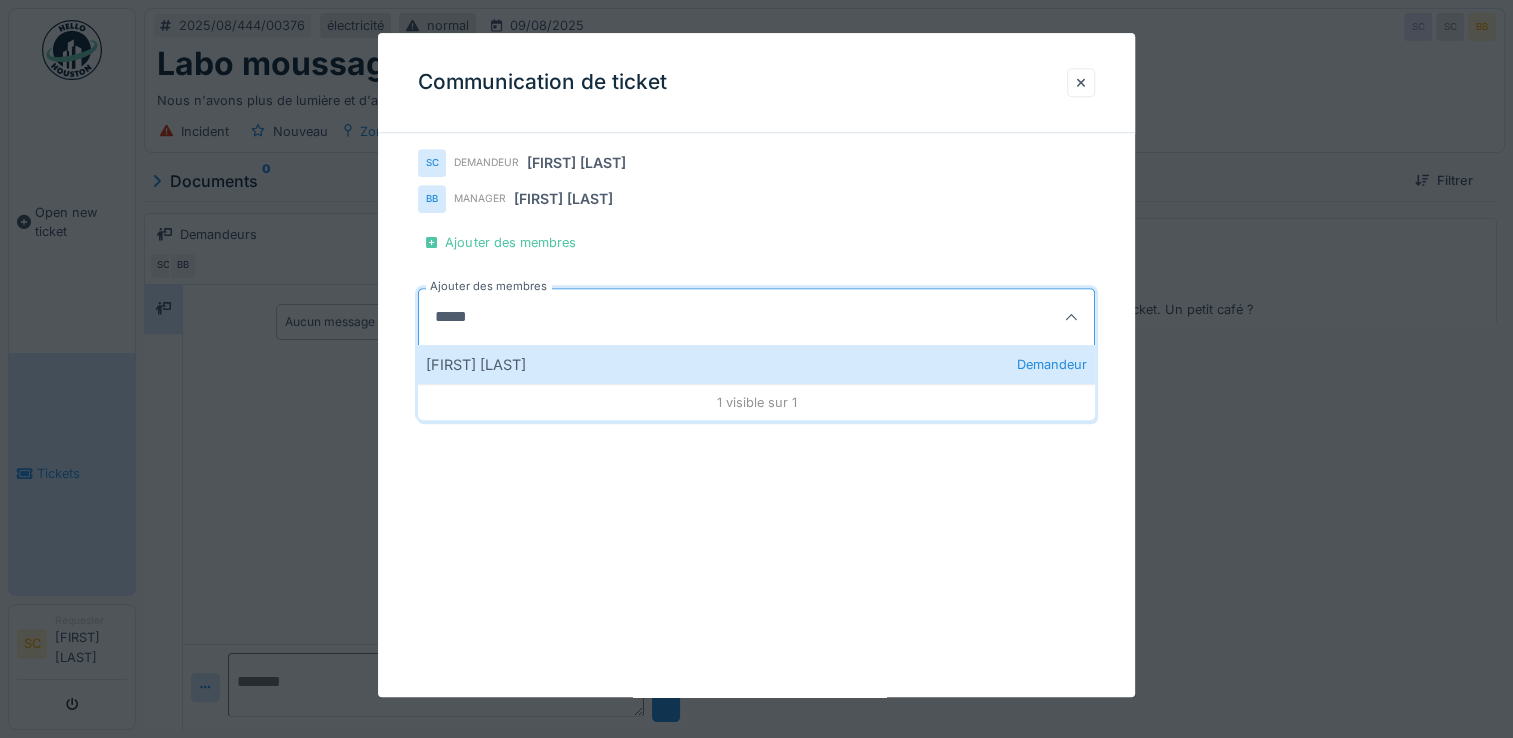 drag, startPoint x: 560, startPoint y: 322, endPoint x: 420, endPoint y: 319, distance: 140.03214 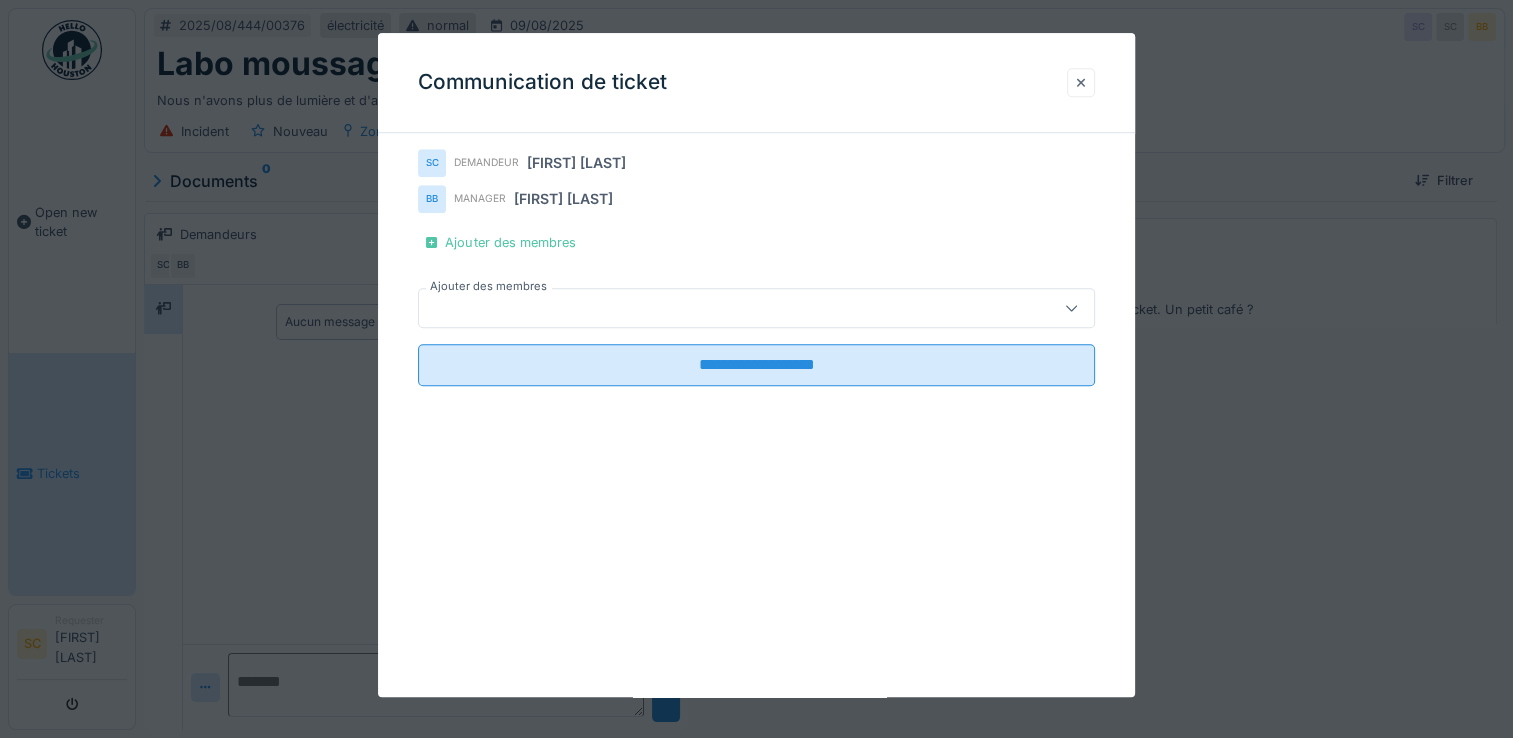 click at bounding box center (1081, 82) 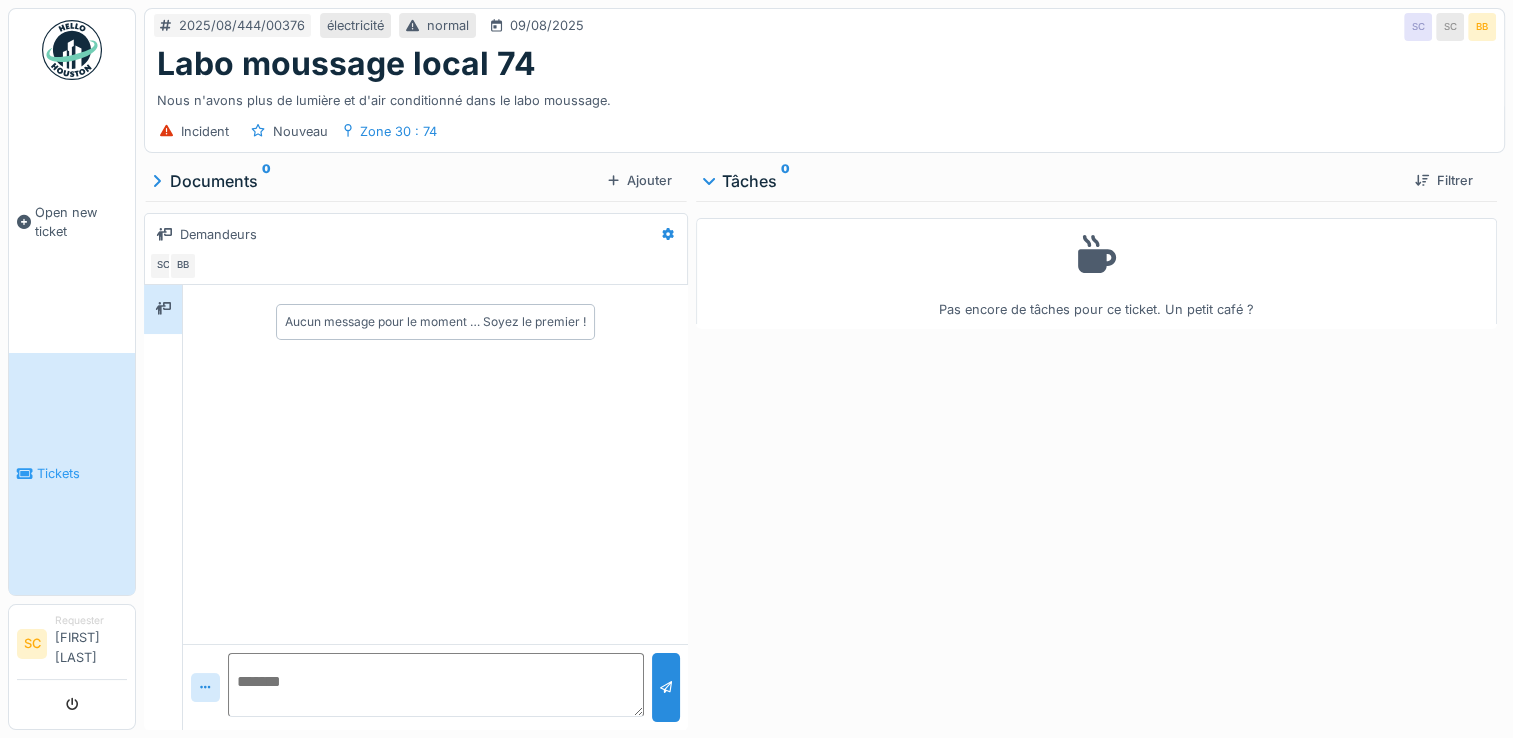 scroll, scrollTop: 0, scrollLeft: 0, axis: both 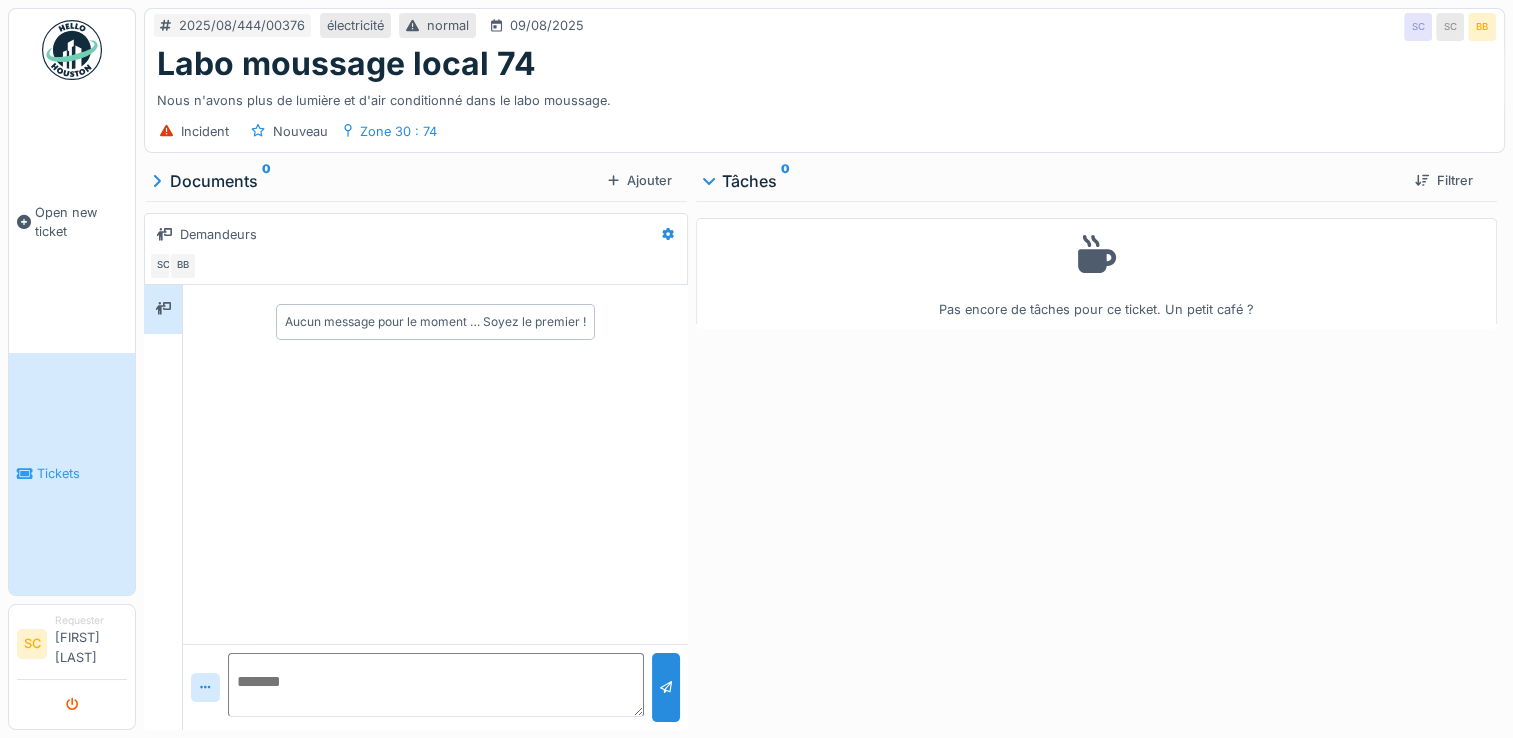 click at bounding box center (72, 705) 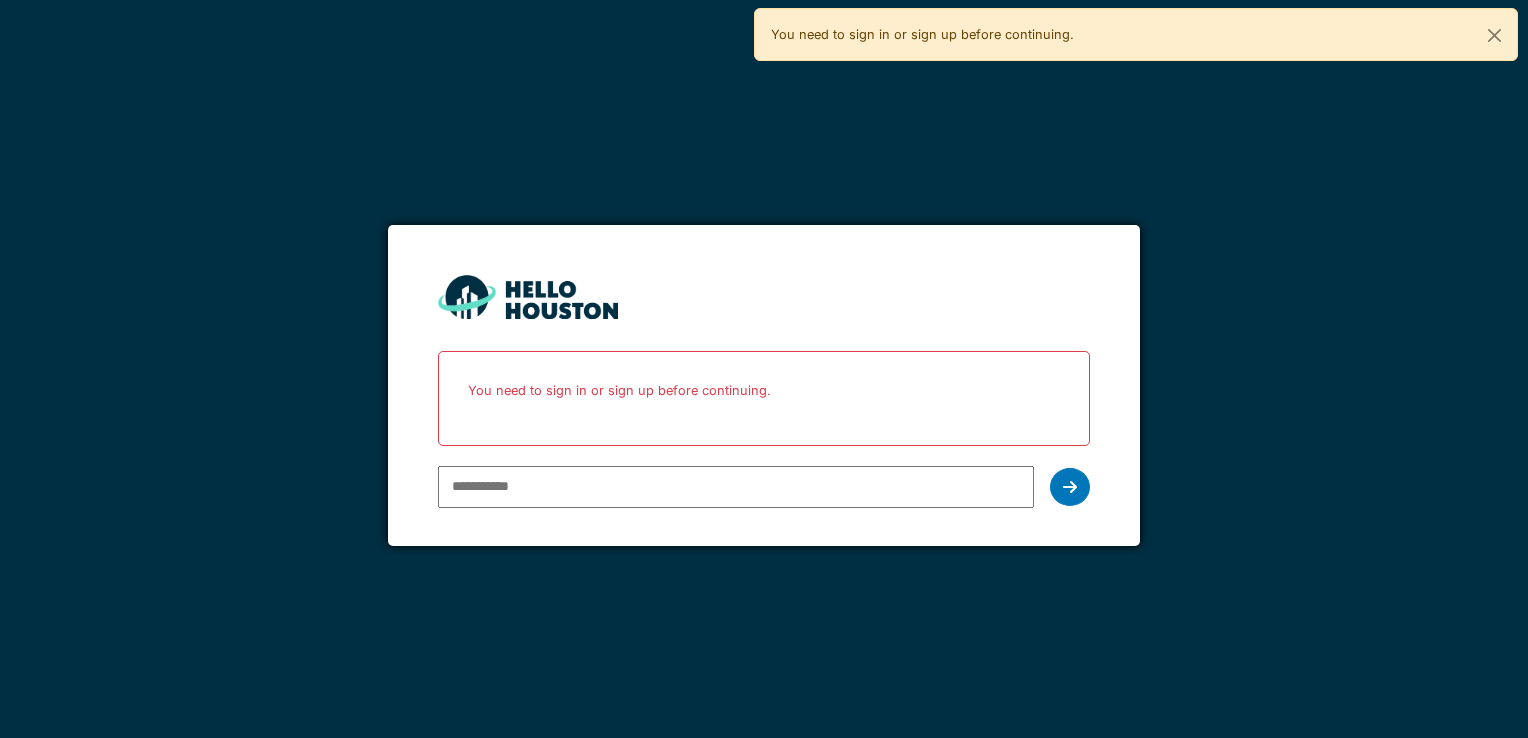 scroll, scrollTop: 0, scrollLeft: 0, axis: both 